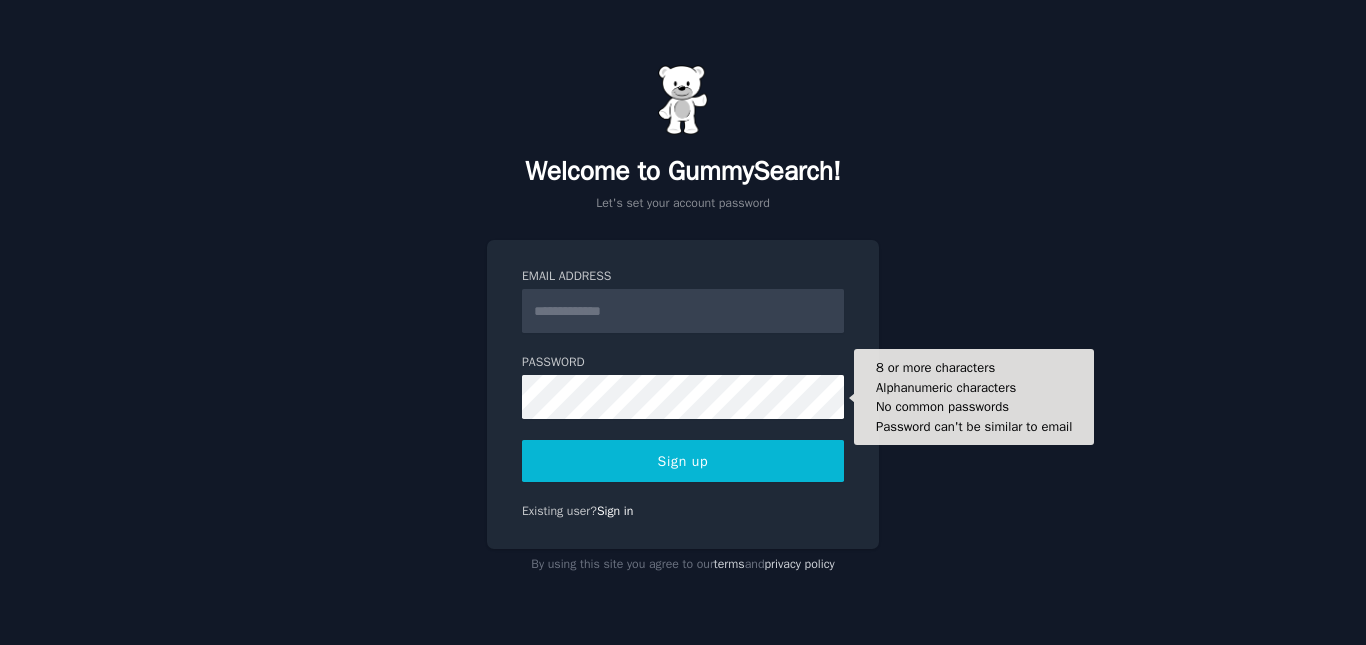 scroll, scrollTop: 0, scrollLeft: 0, axis: both 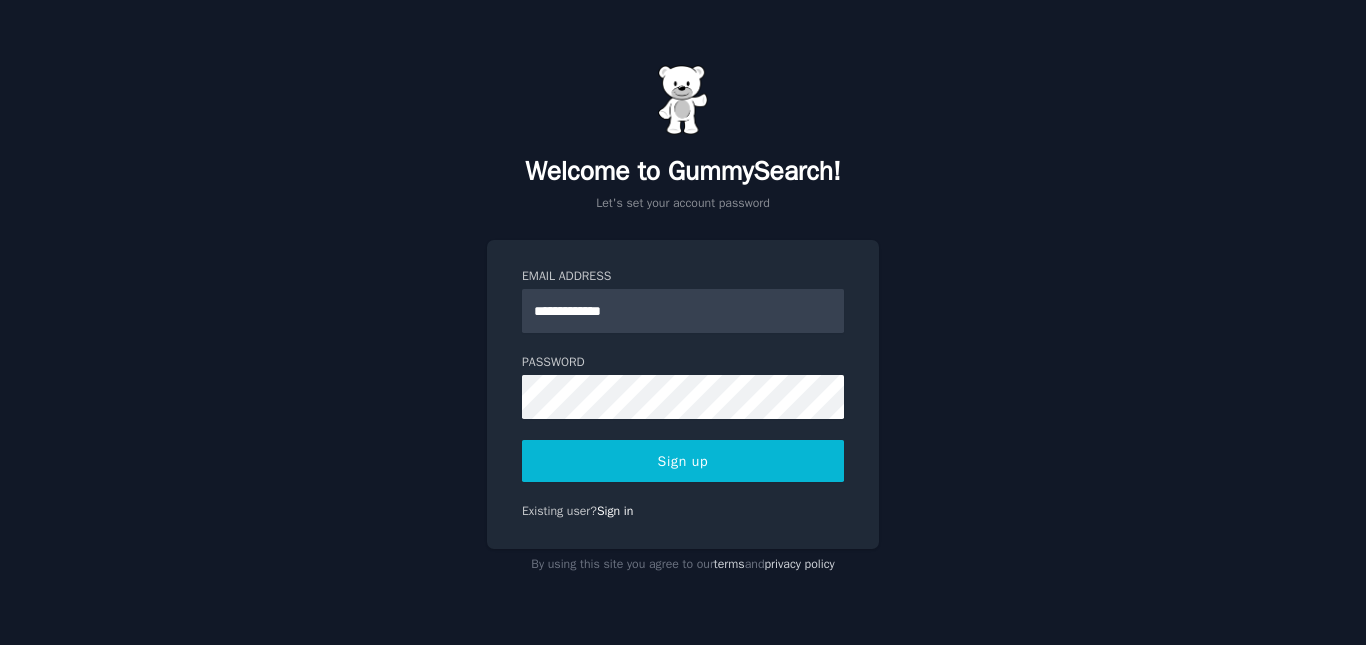 click on "Sign up" at bounding box center [683, 461] 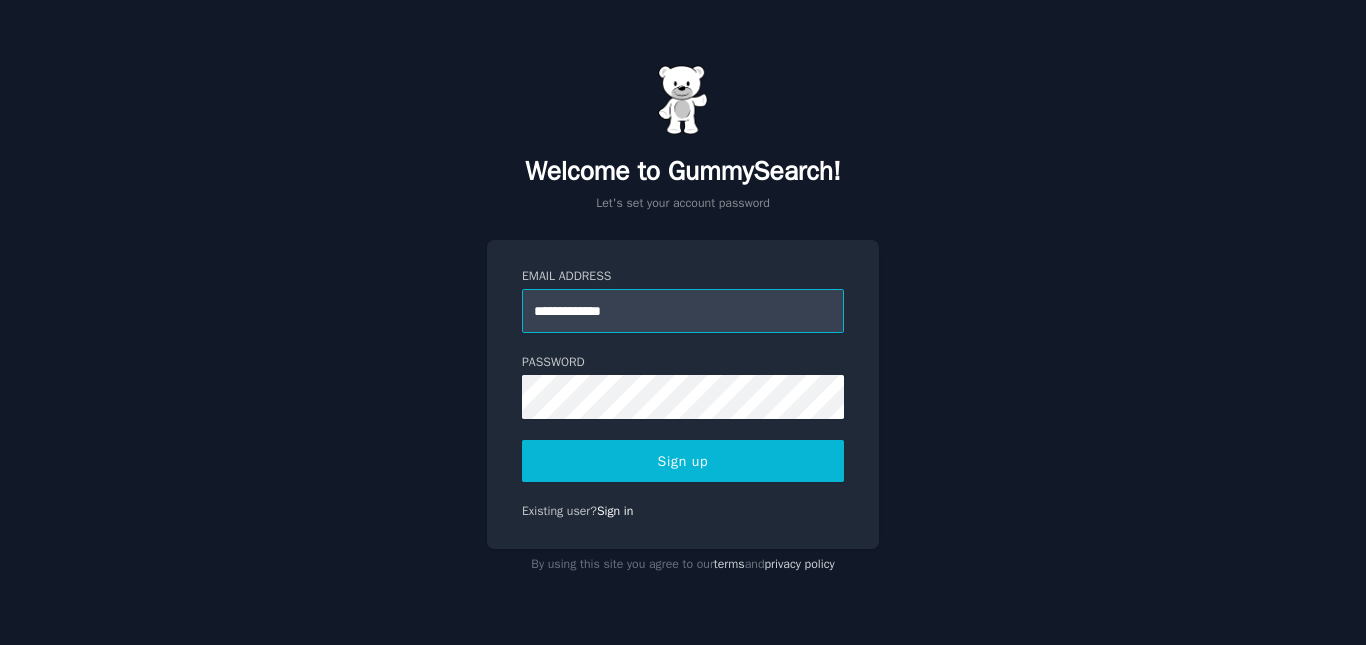 drag, startPoint x: 607, startPoint y: 311, endPoint x: 662, endPoint y: 307, distance: 55.145264 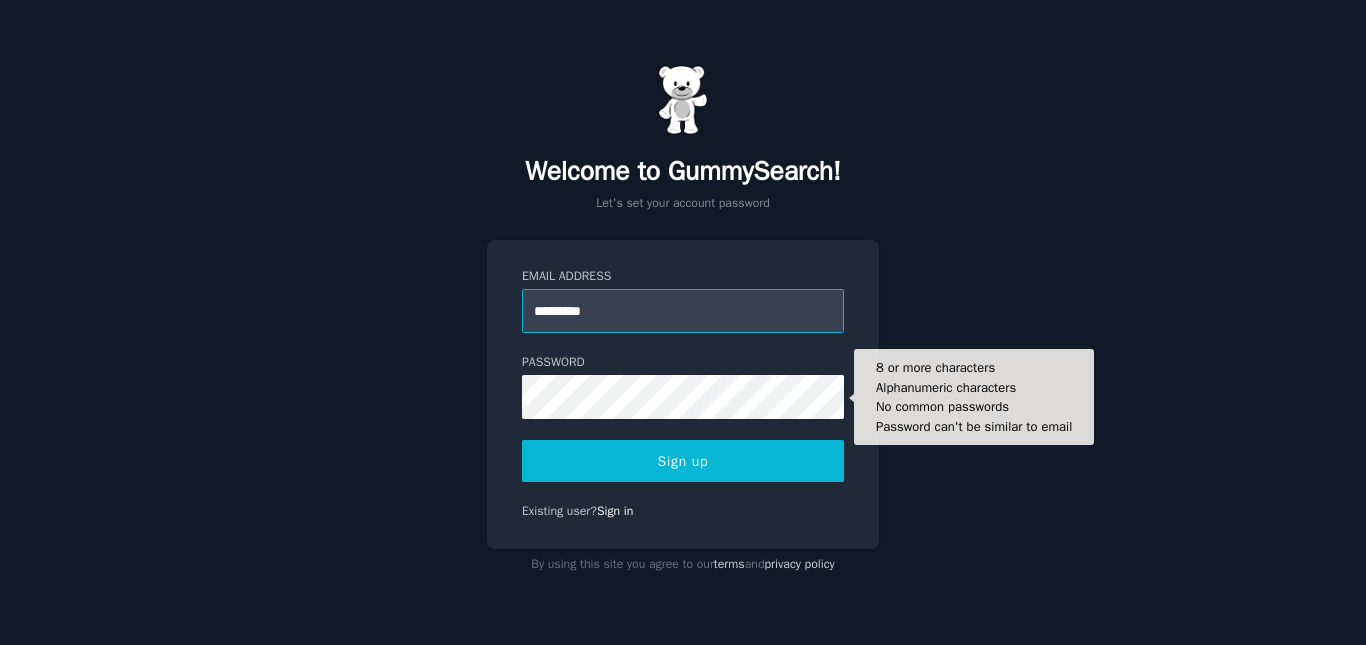 type on "Email Address ********* Password  8 or more characters  Alphanumeric characters  No common passwords  Password can't be similar to email
Sign up" 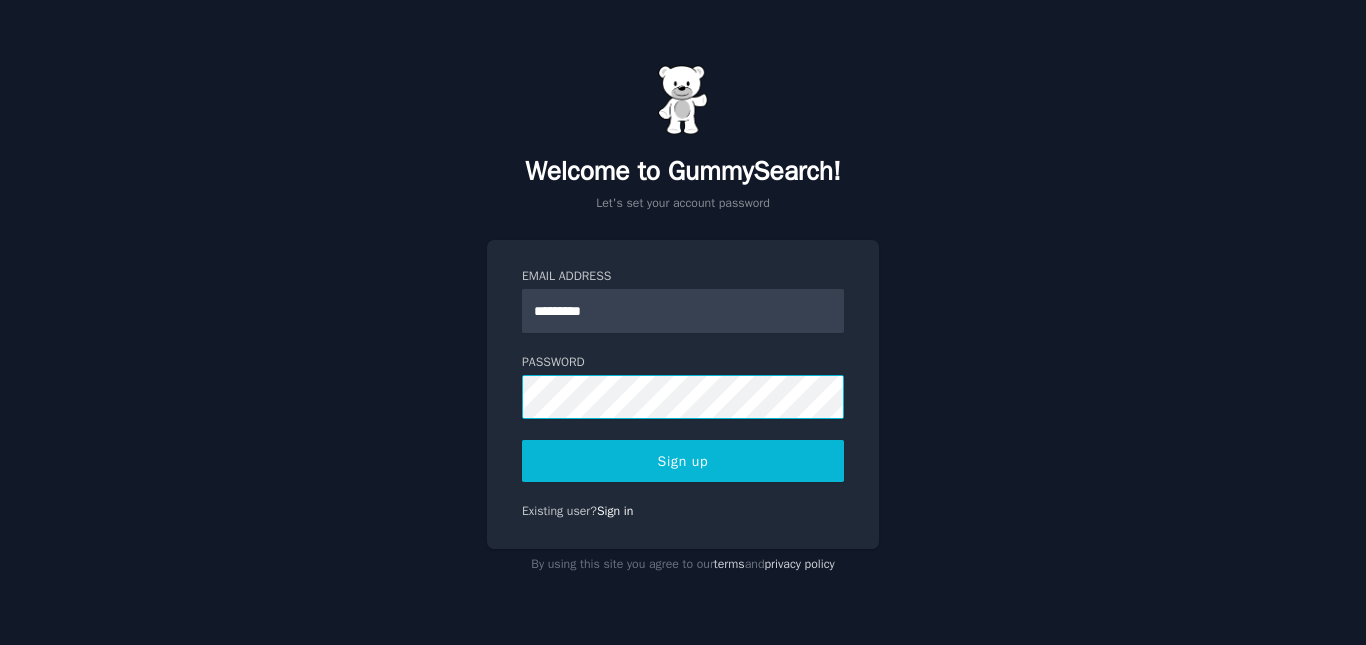 click on "Email Address ********* Password  8 or more characters  Alphanumeric characters  No common passwords  Password can't be similar to email
Sign up" 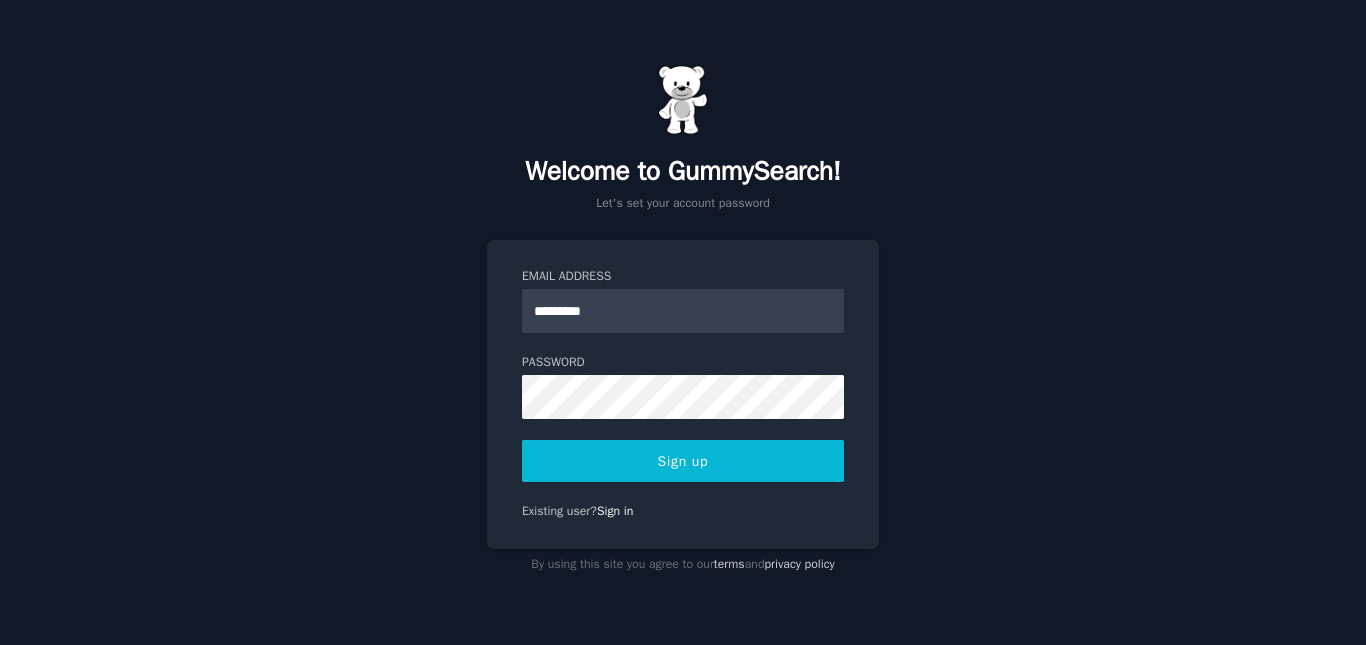 click on "Sign up" at bounding box center [683, 461] 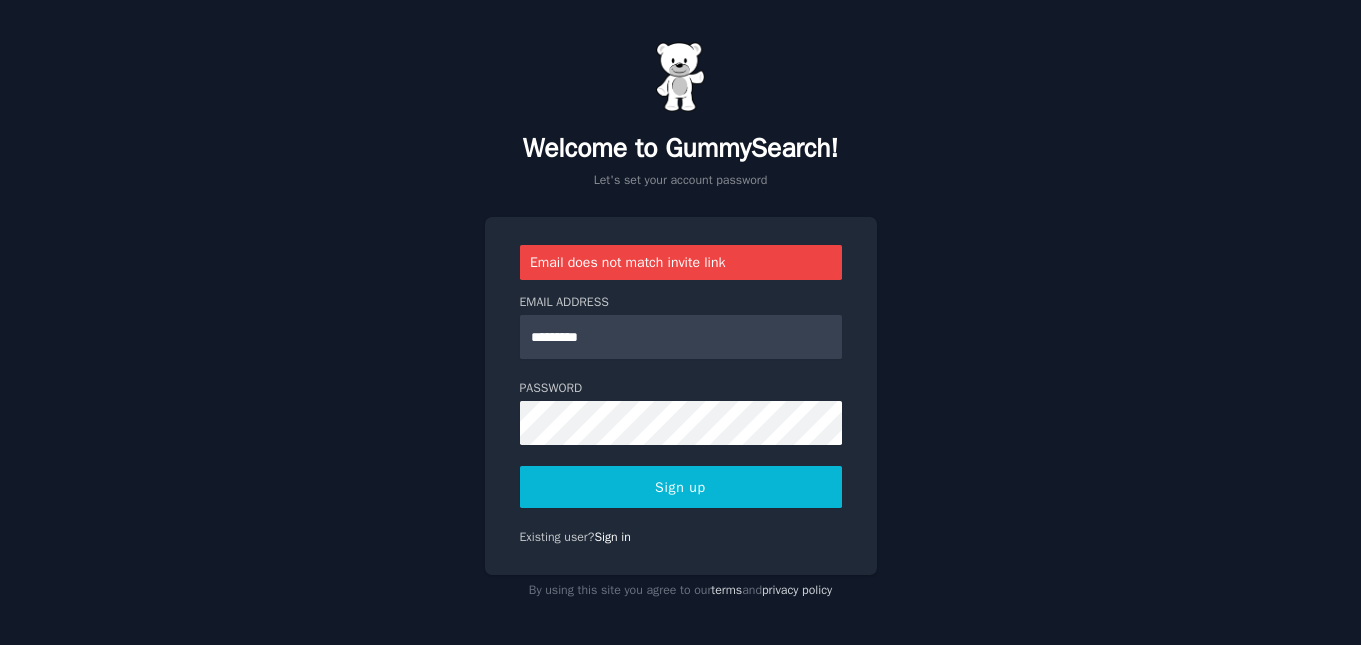 click on "Sign up" at bounding box center [681, 487] 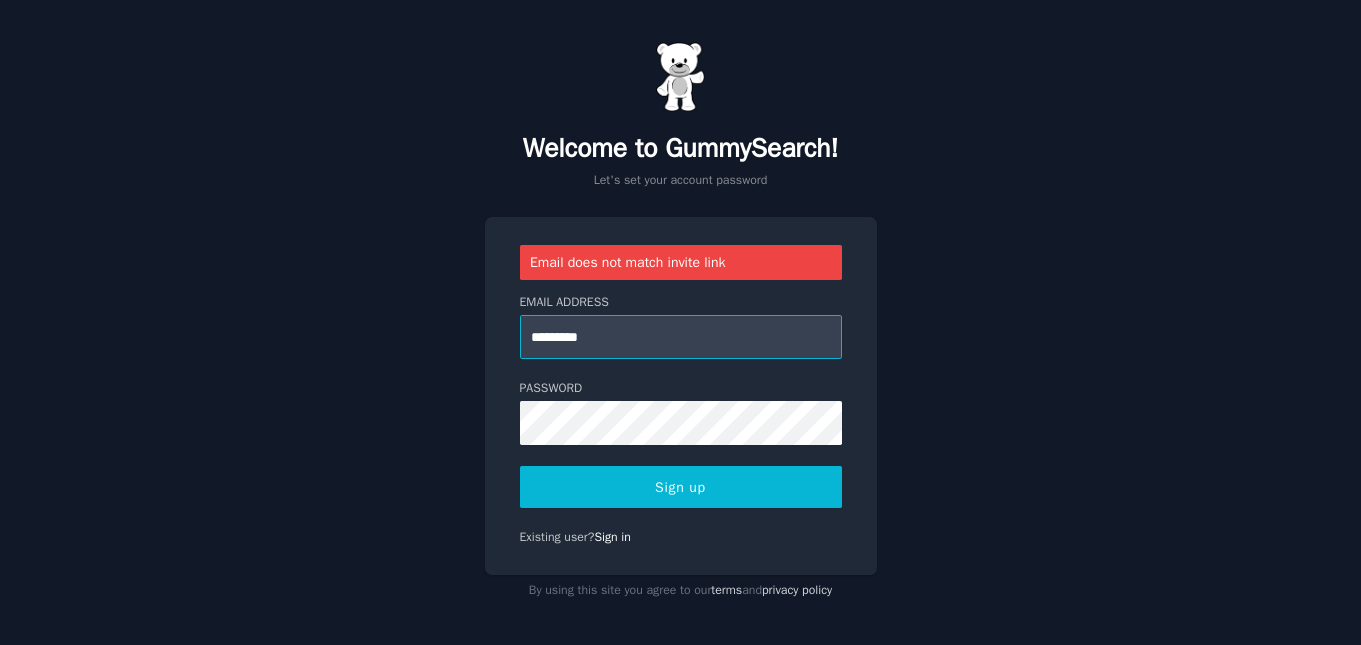 click on "*********" at bounding box center (681, 337) 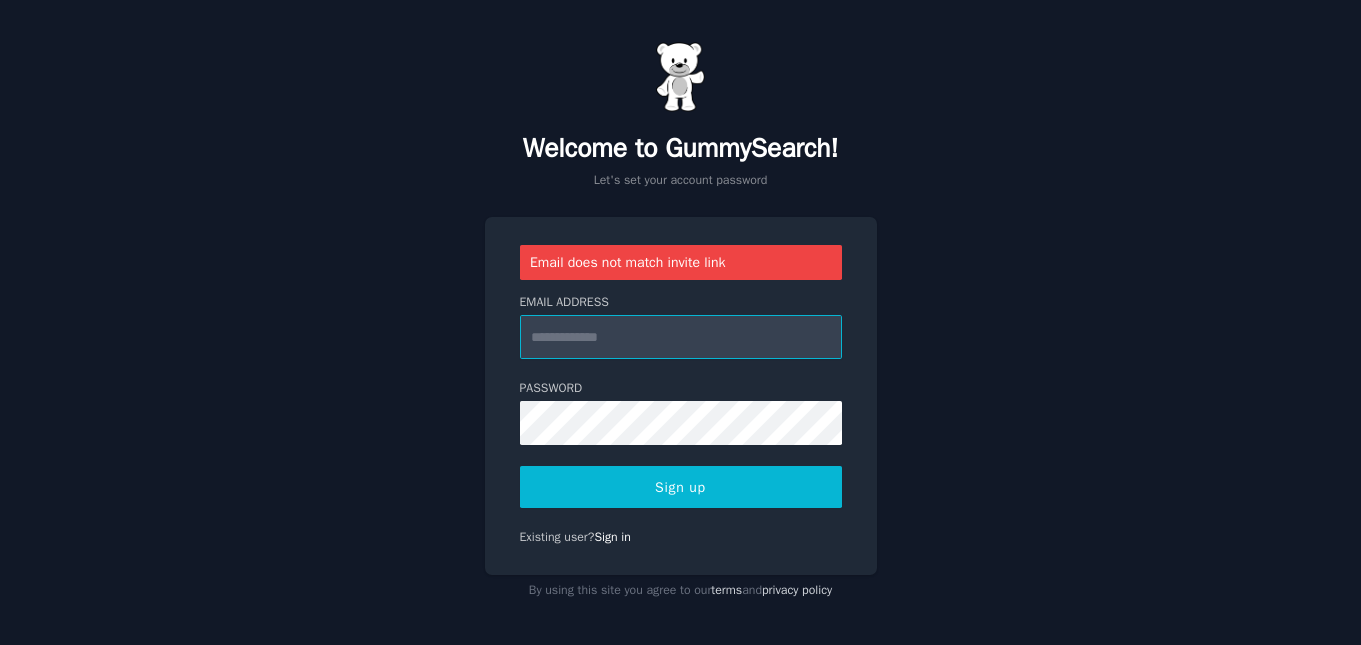 paste on "**********" 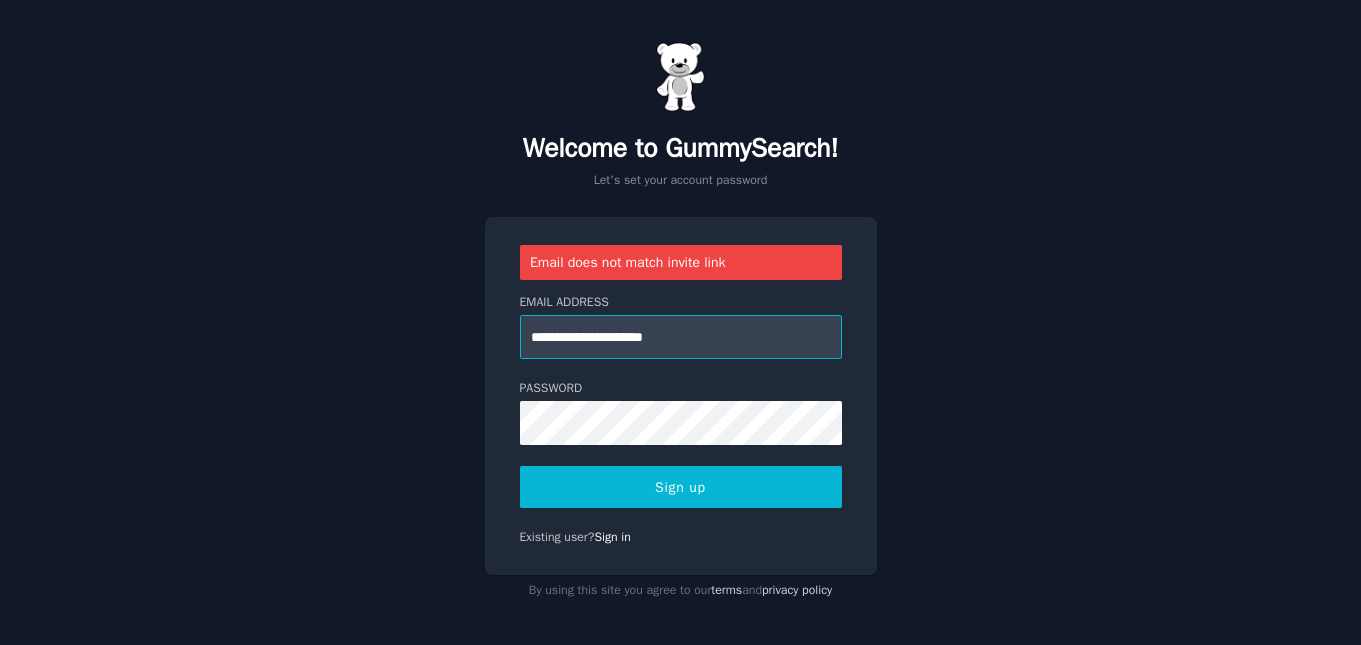 type on "**********" 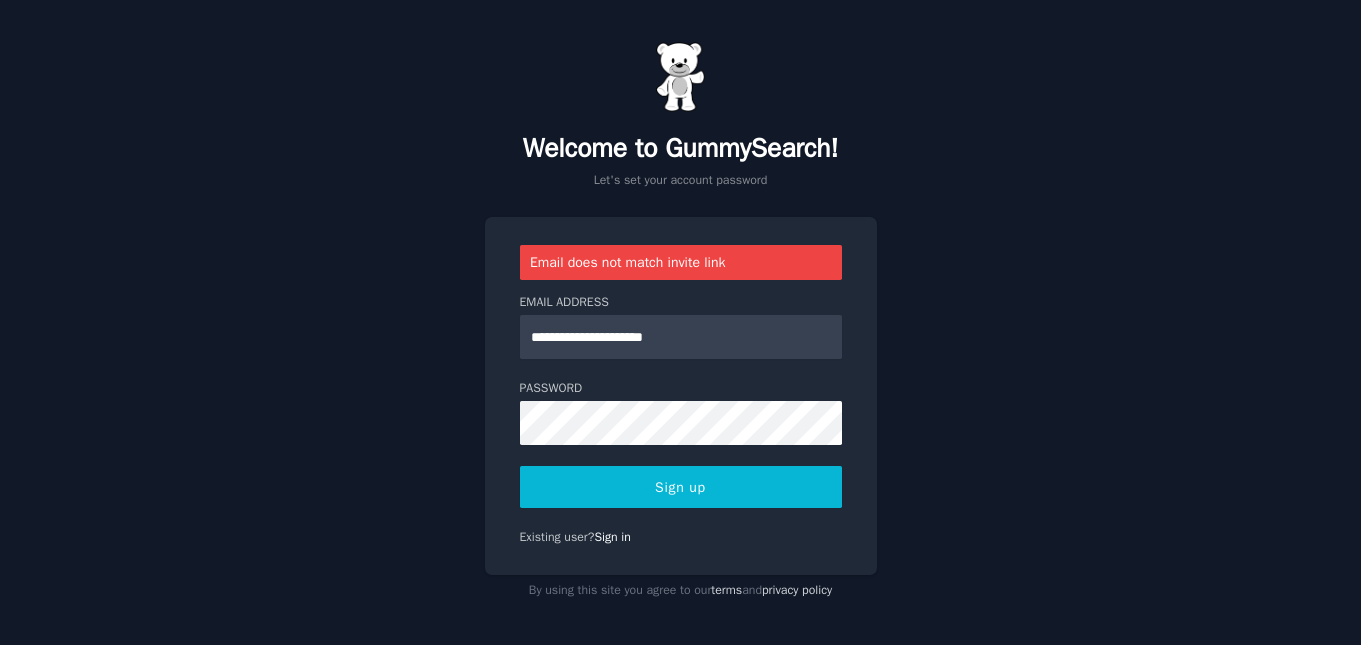 click on "Sign up" at bounding box center [681, 487] 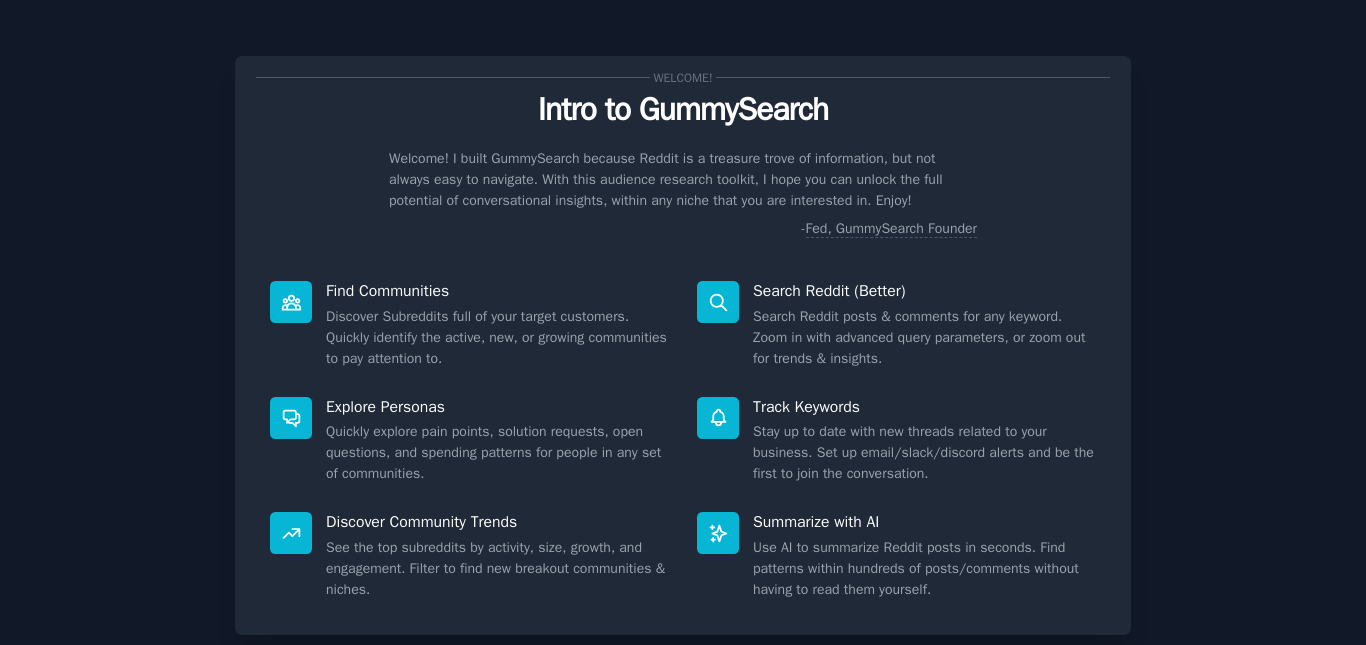 scroll, scrollTop: 0, scrollLeft: 0, axis: both 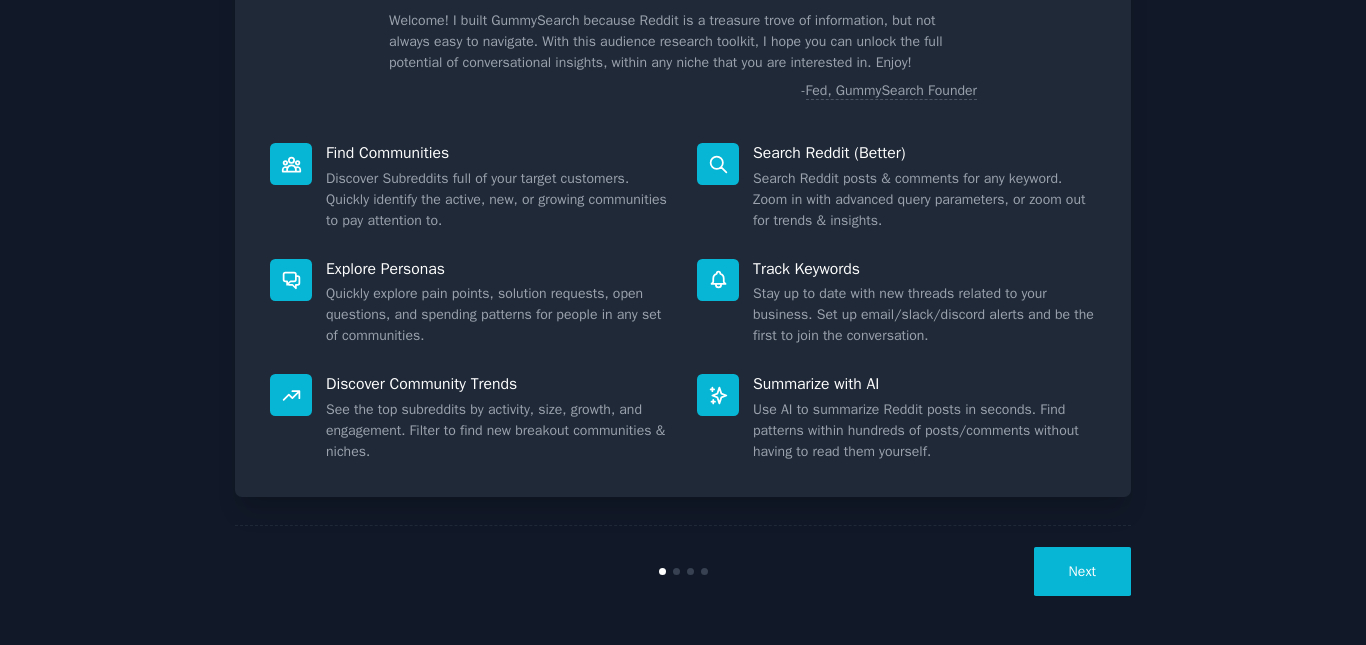 click on "Next" at bounding box center [1082, 571] 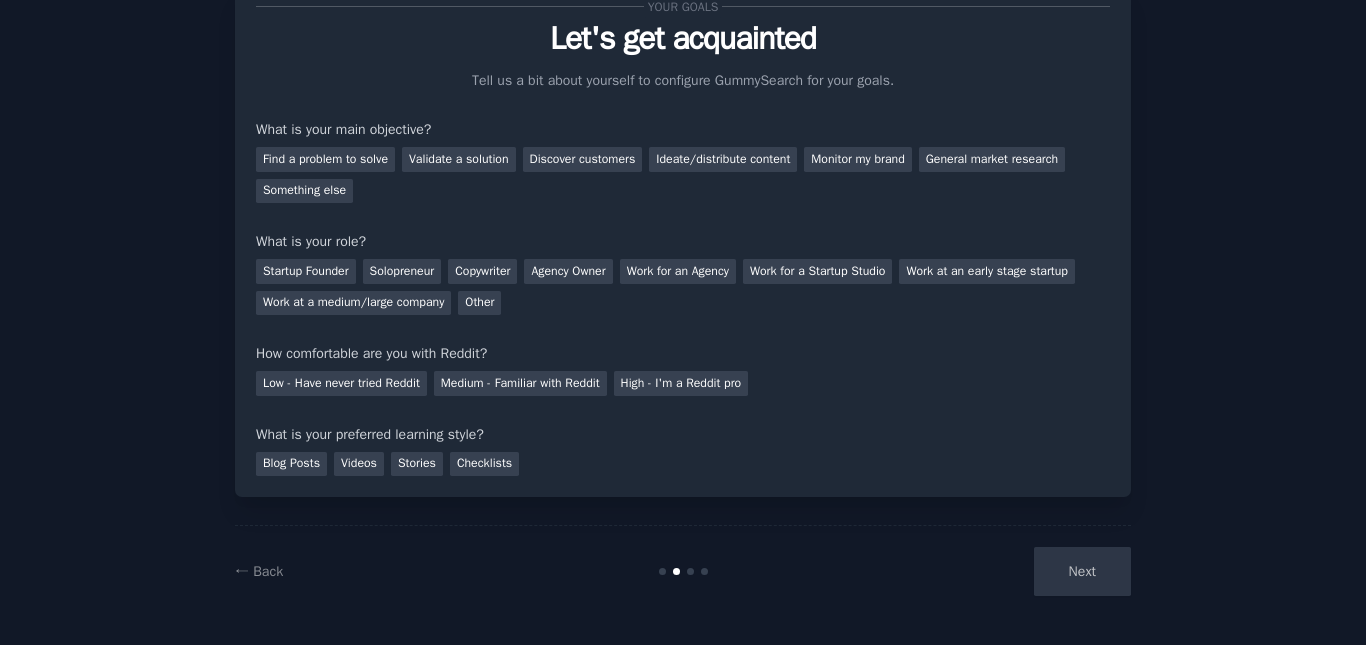 scroll, scrollTop: 71, scrollLeft: 0, axis: vertical 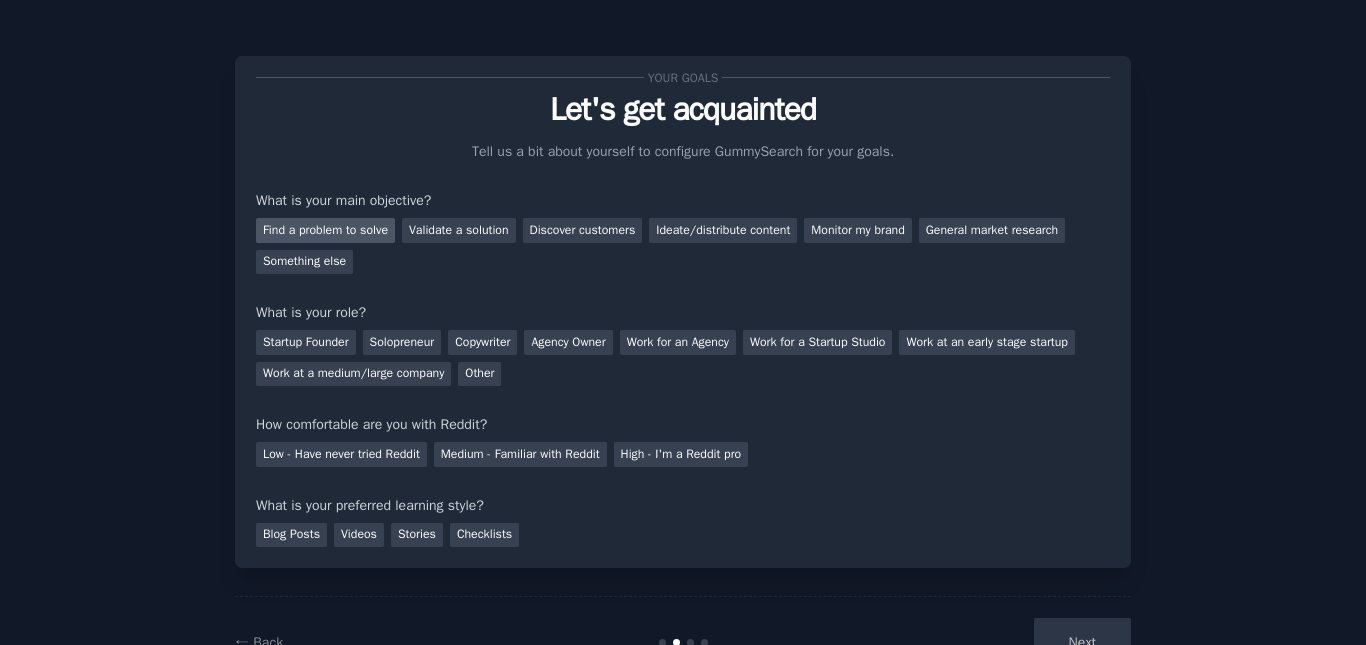 click on "Find a problem to solve" at bounding box center [325, 230] 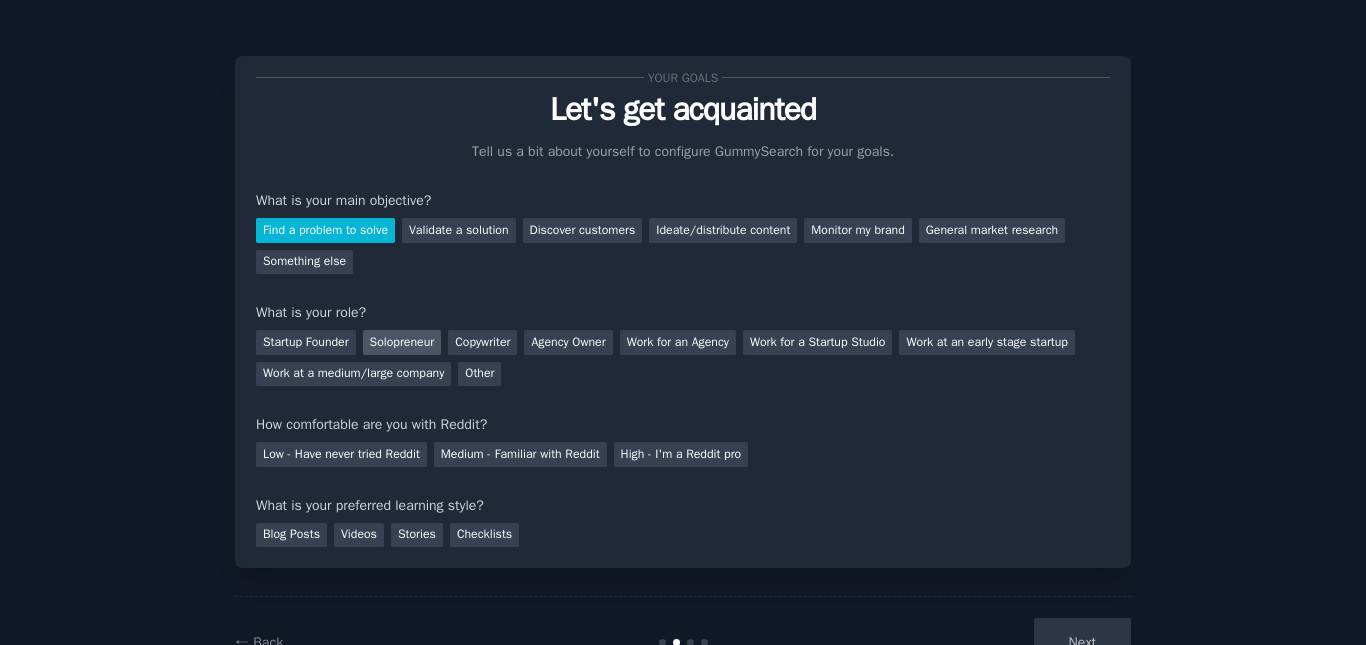 click on "Solopreneur" at bounding box center [402, 342] 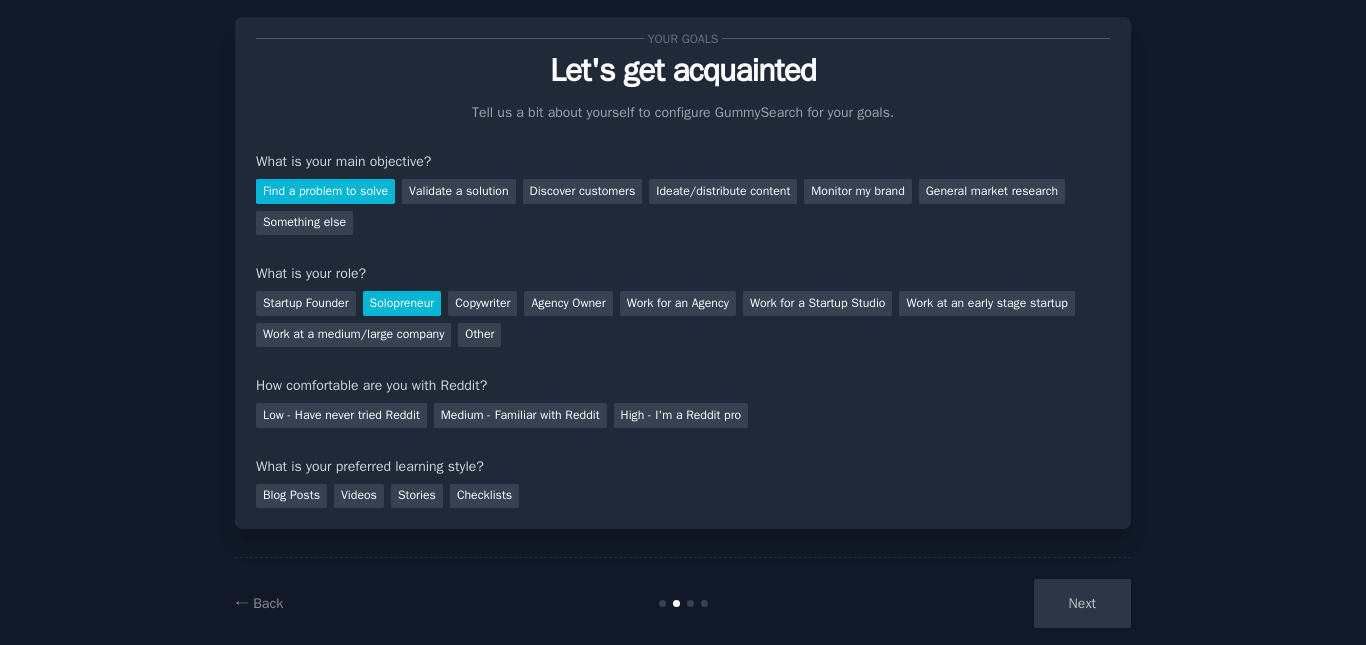 scroll, scrollTop: 71, scrollLeft: 0, axis: vertical 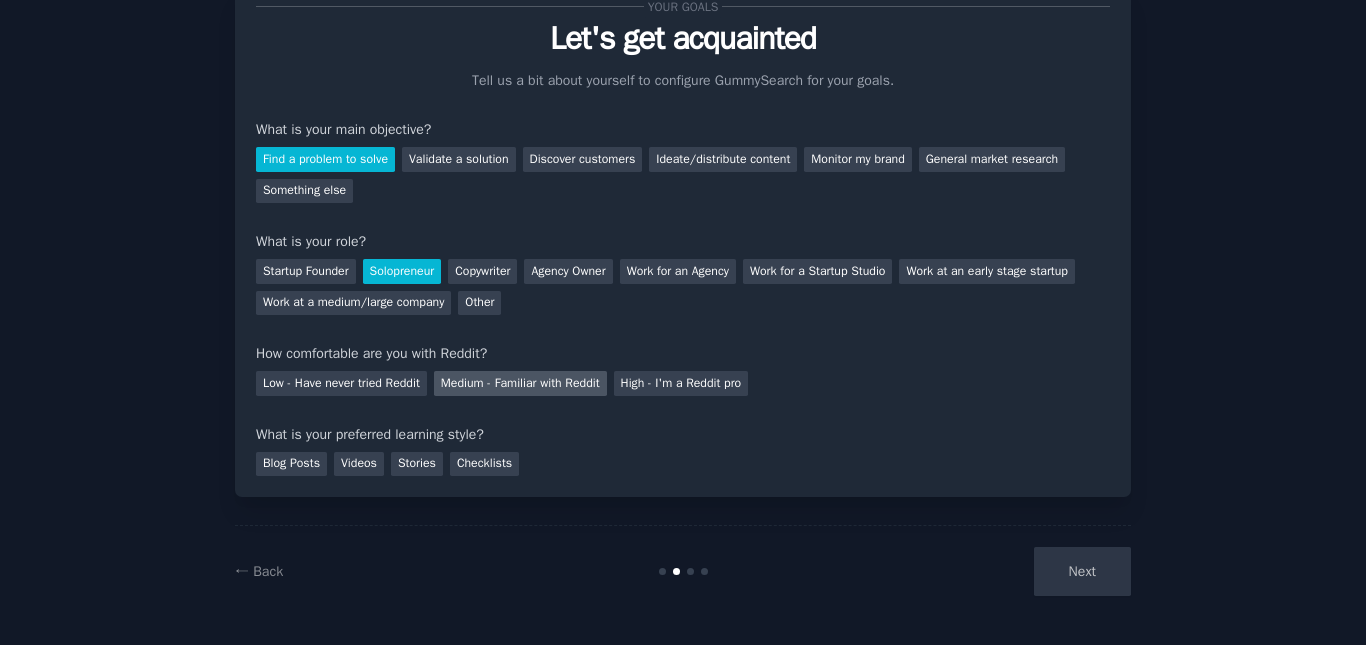 click on "Medium - Familiar with Reddit" at bounding box center [520, 383] 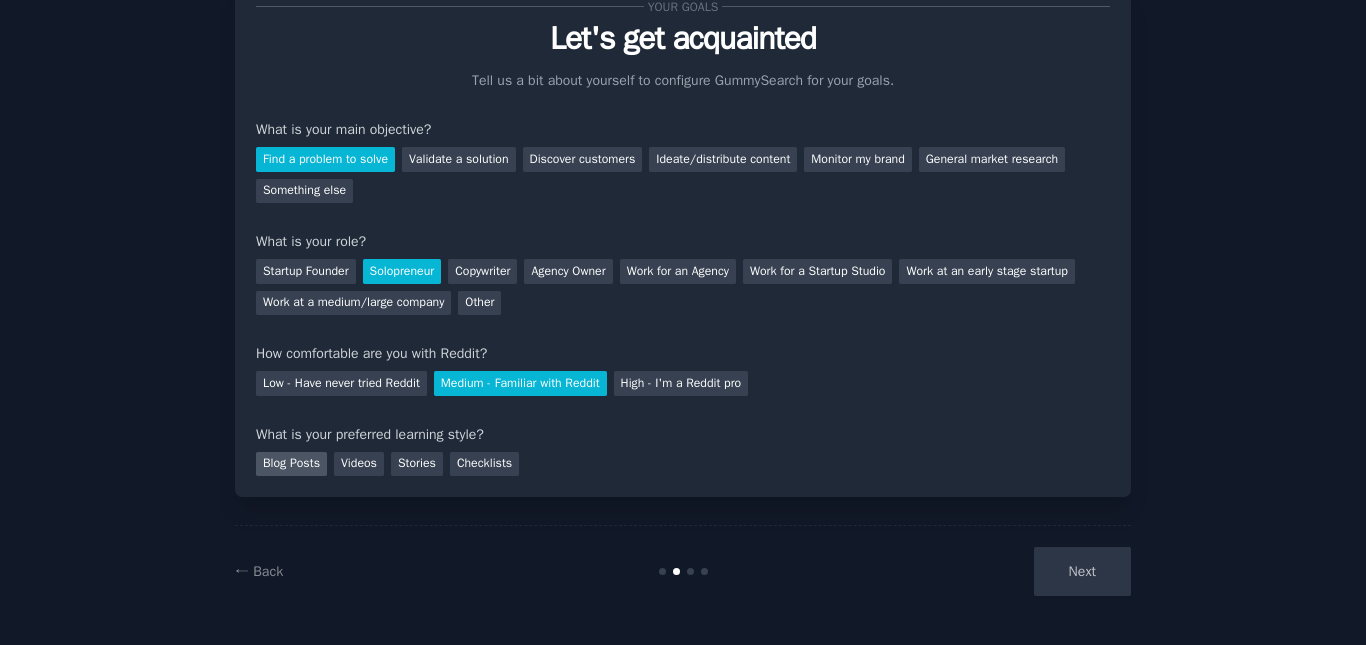 click on "Blog Posts" at bounding box center [291, 464] 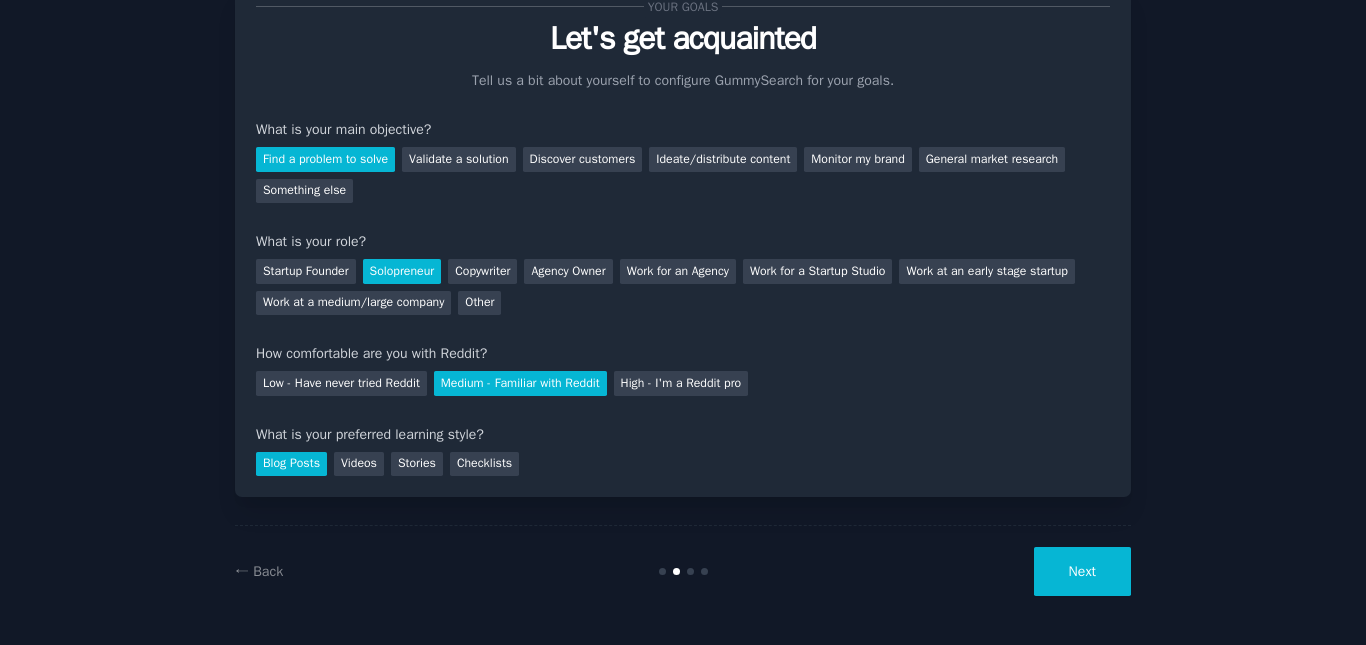 click on "Next" at bounding box center (1082, 571) 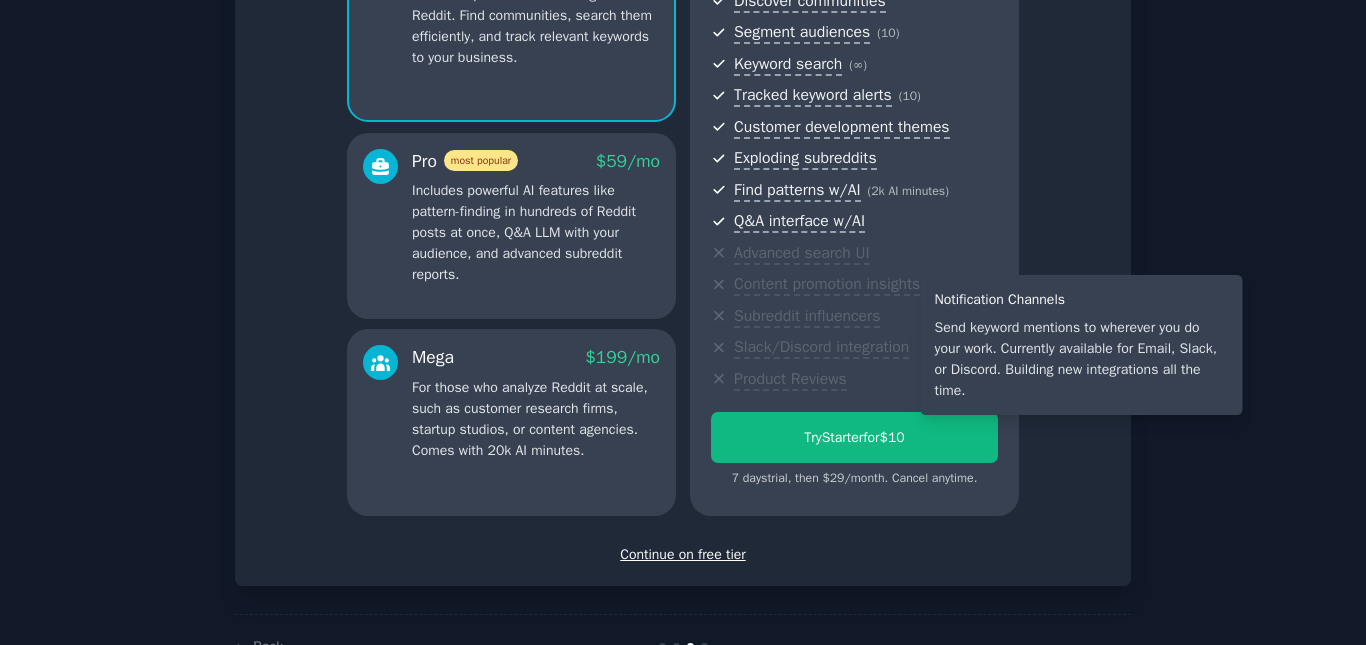 scroll, scrollTop: 304, scrollLeft: 0, axis: vertical 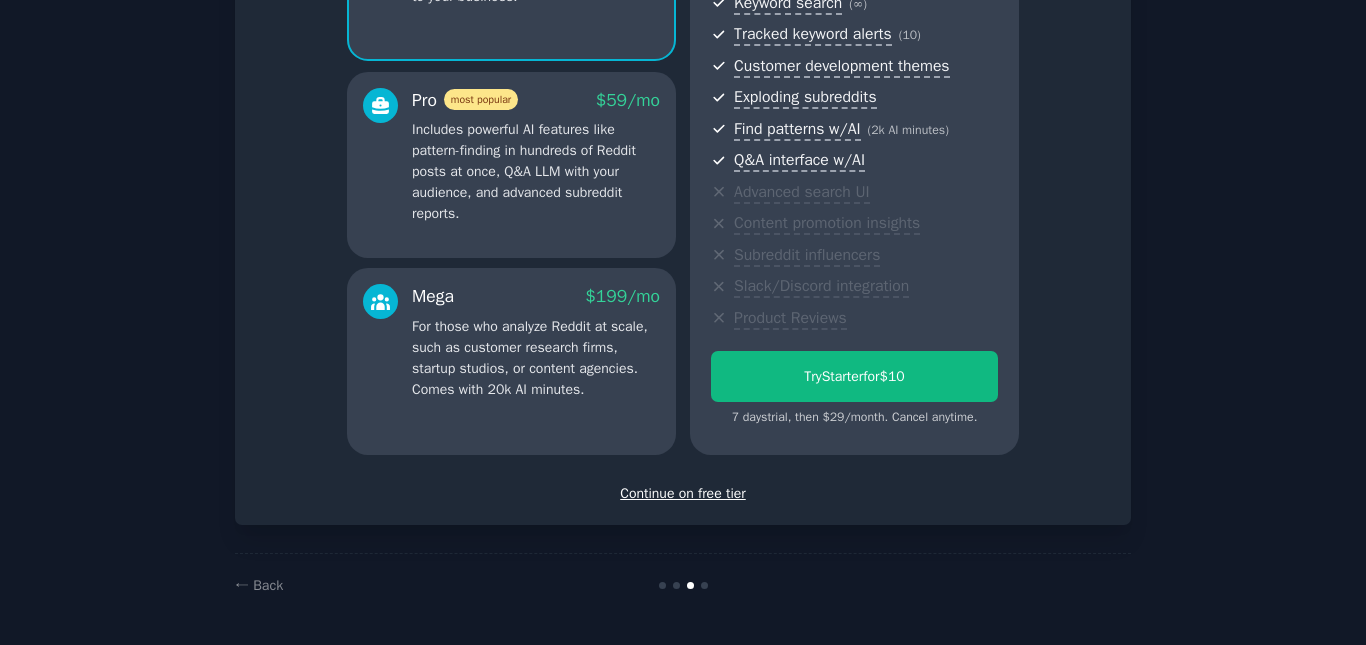 click on "Continue on free tier" at bounding box center [683, 493] 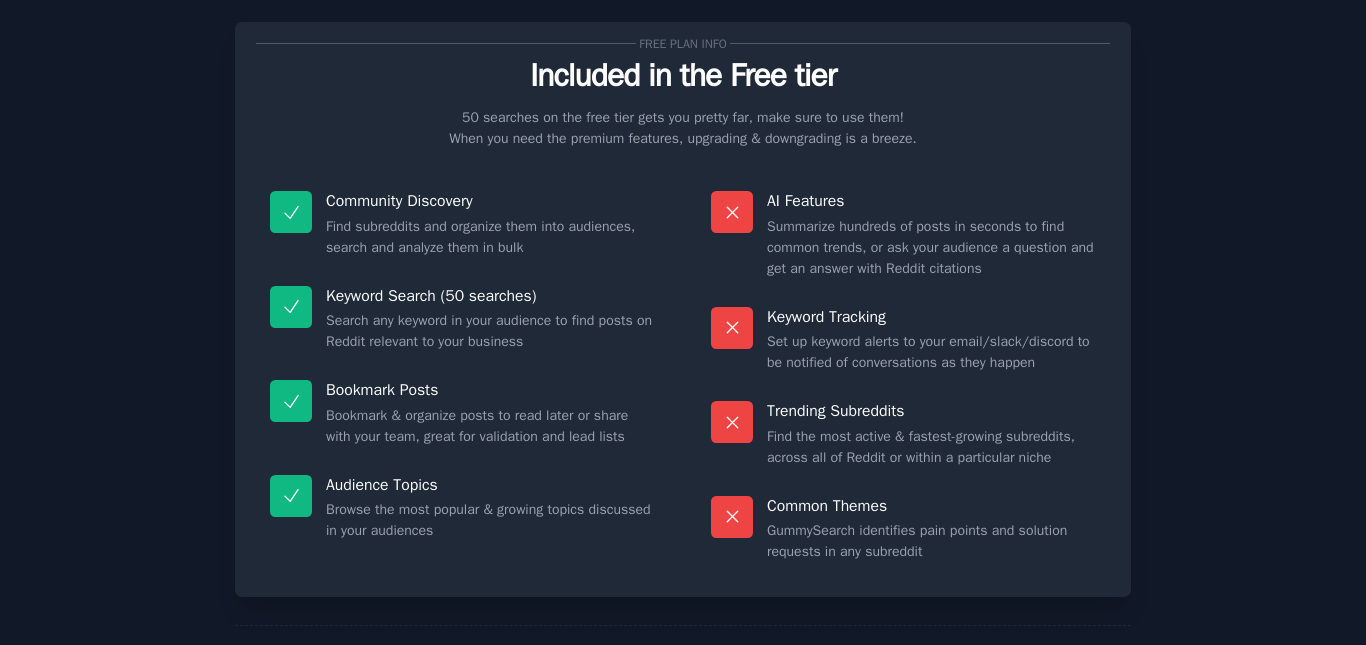 scroll, scrollTop: 134, scrollLeft: 0, axis: vertical 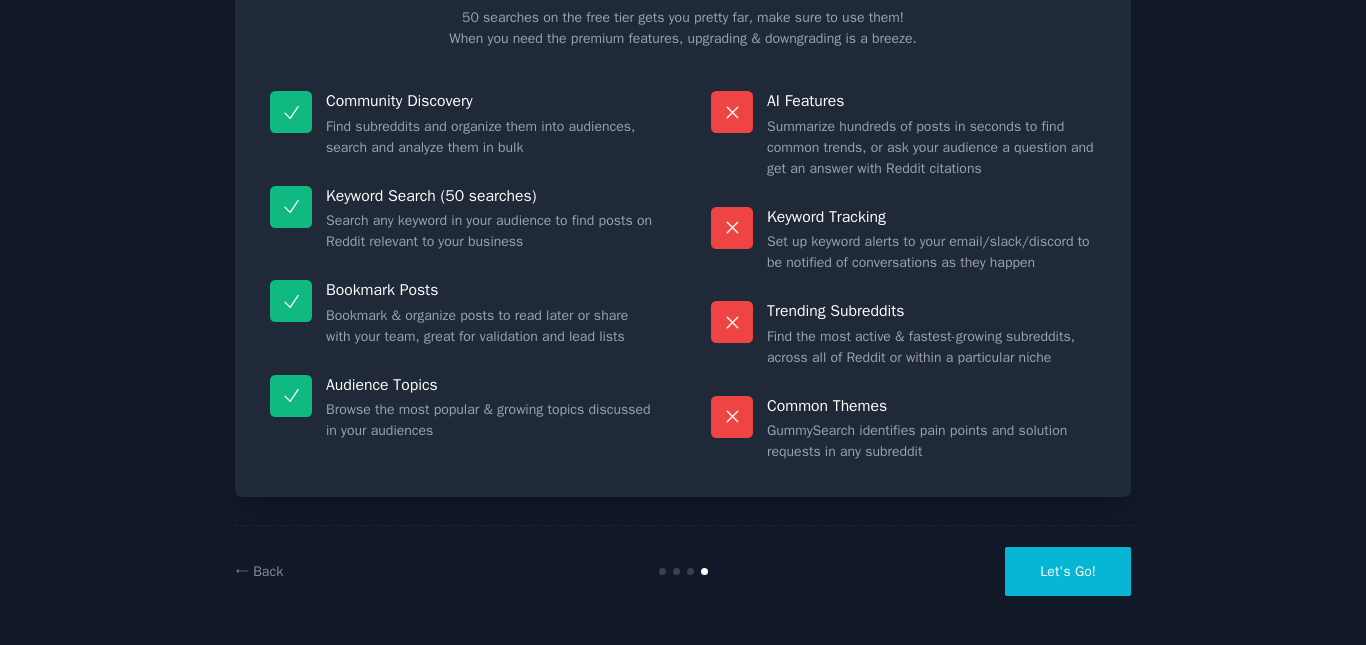click on "Let's Go!" at bounding box center [1068, 571] 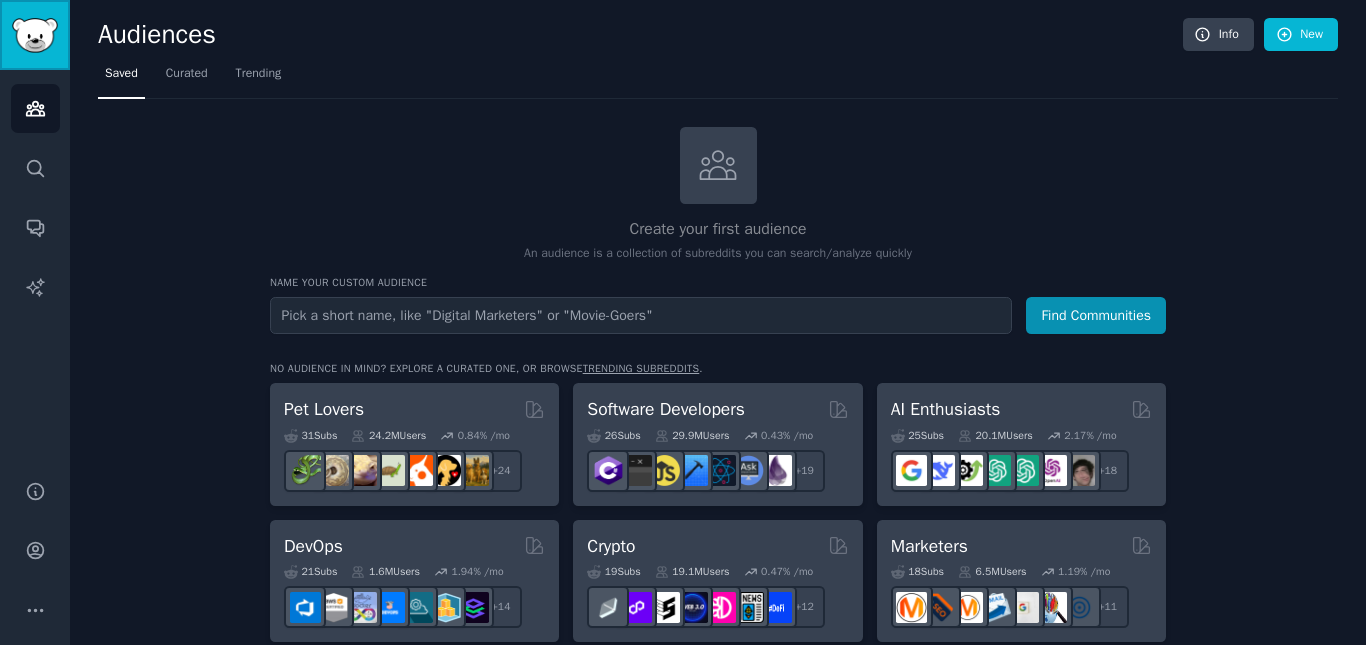 click at bounding box center (35, 35) 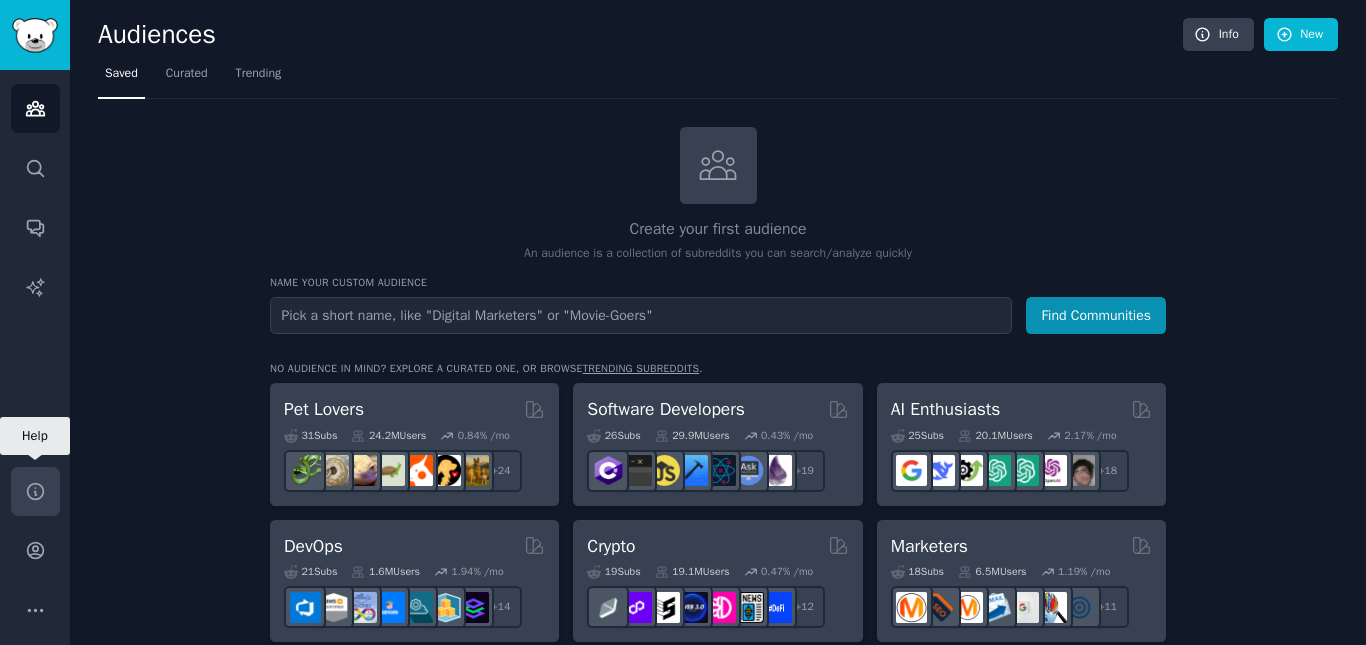 click 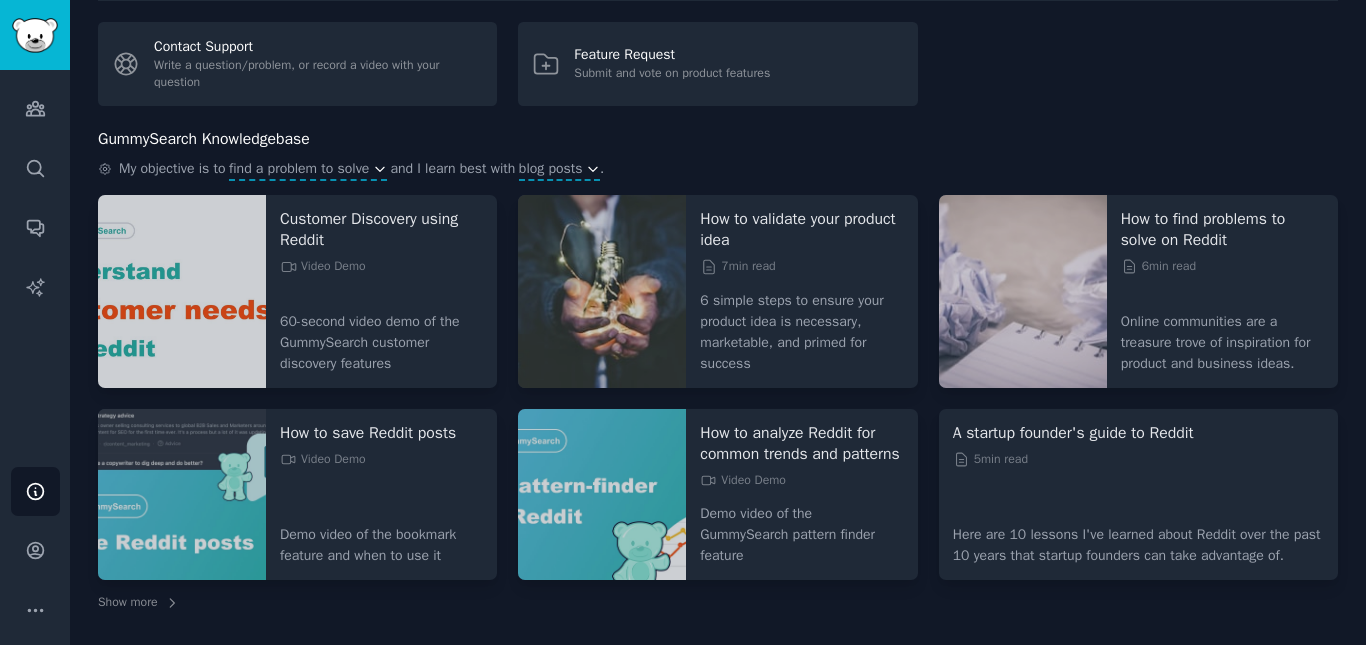 scroll, scrollTop: 97, scrollLeft: 0, axis: vertical 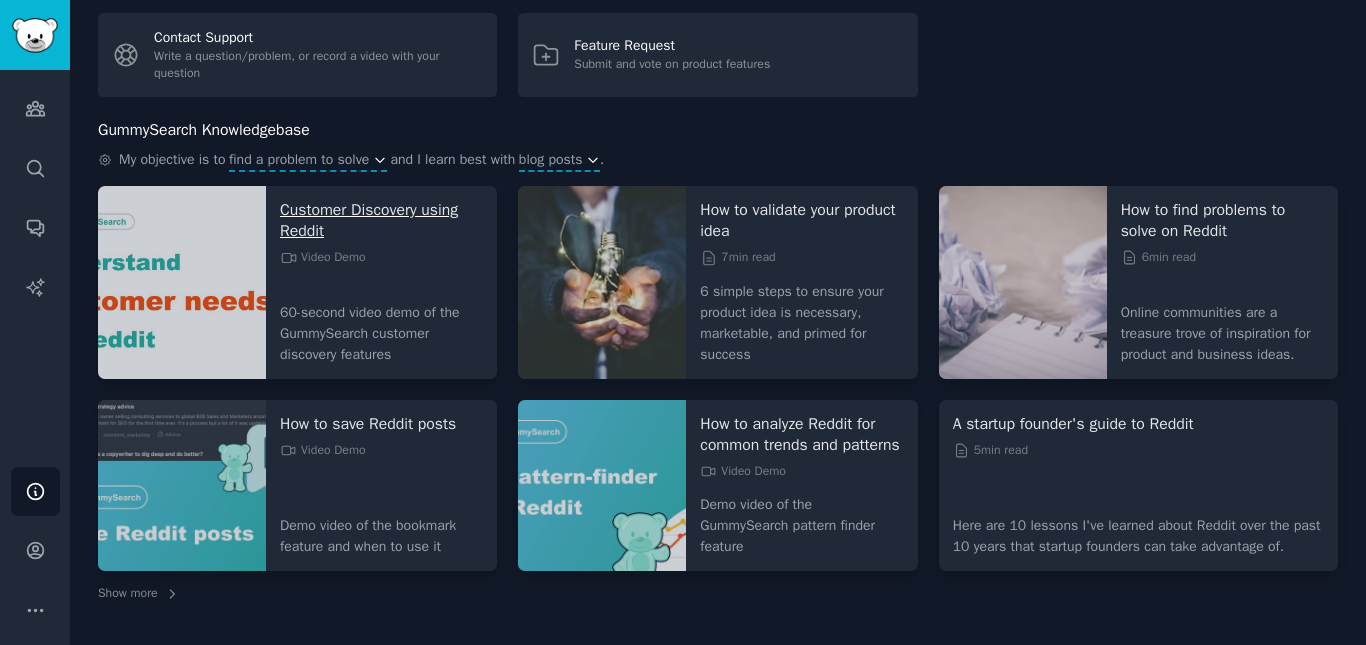 click on "Customer Discovery using Reddit" at bounding box center [381, 221] 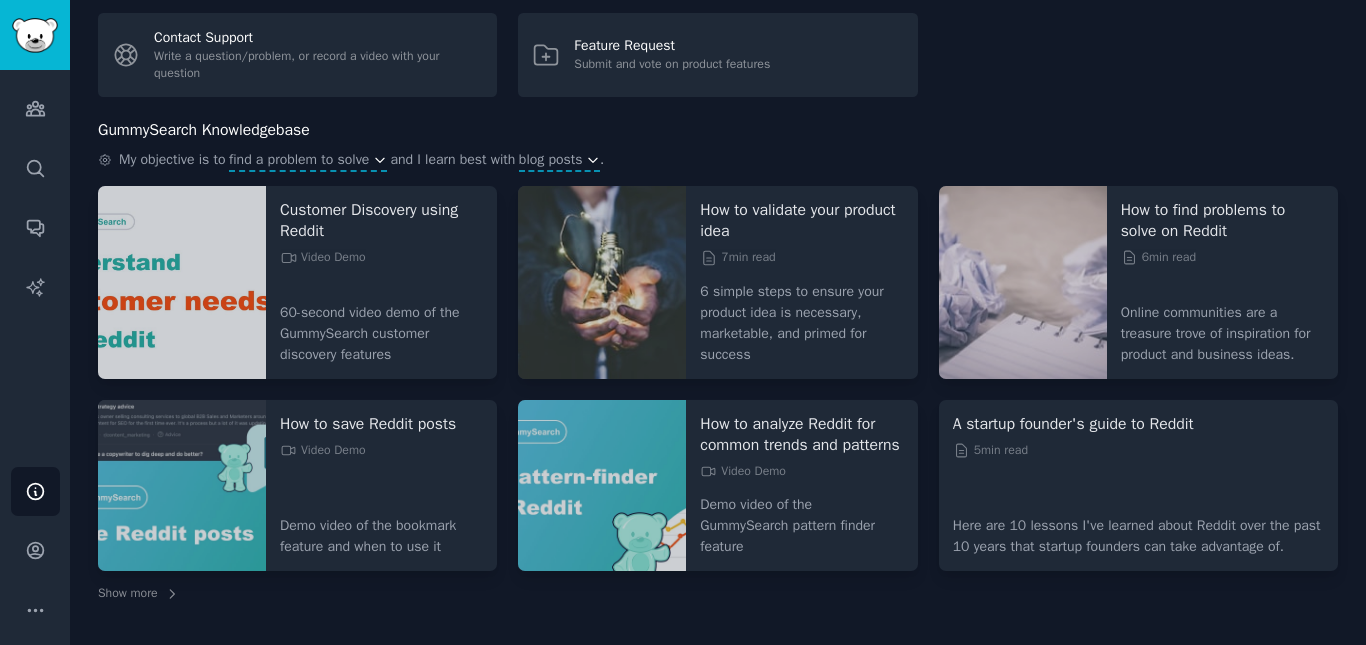 scroll, scrollTop: 0, scrollLeft: 0, axis: both 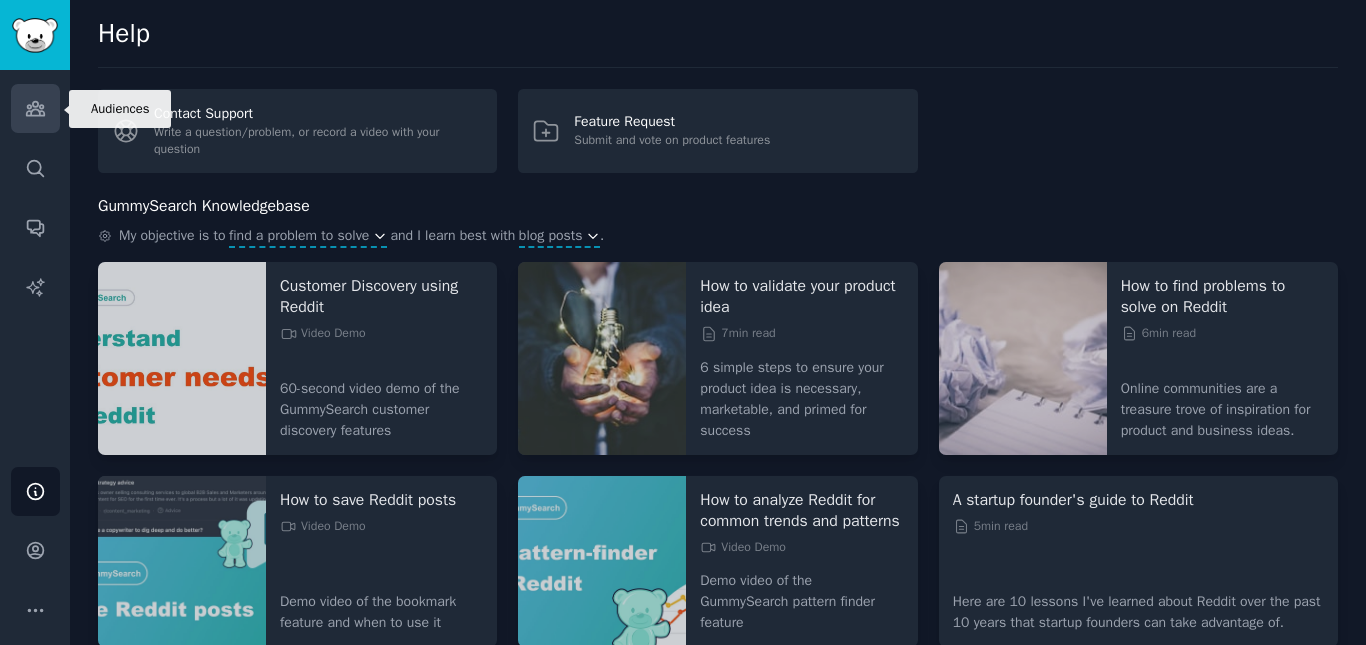 click 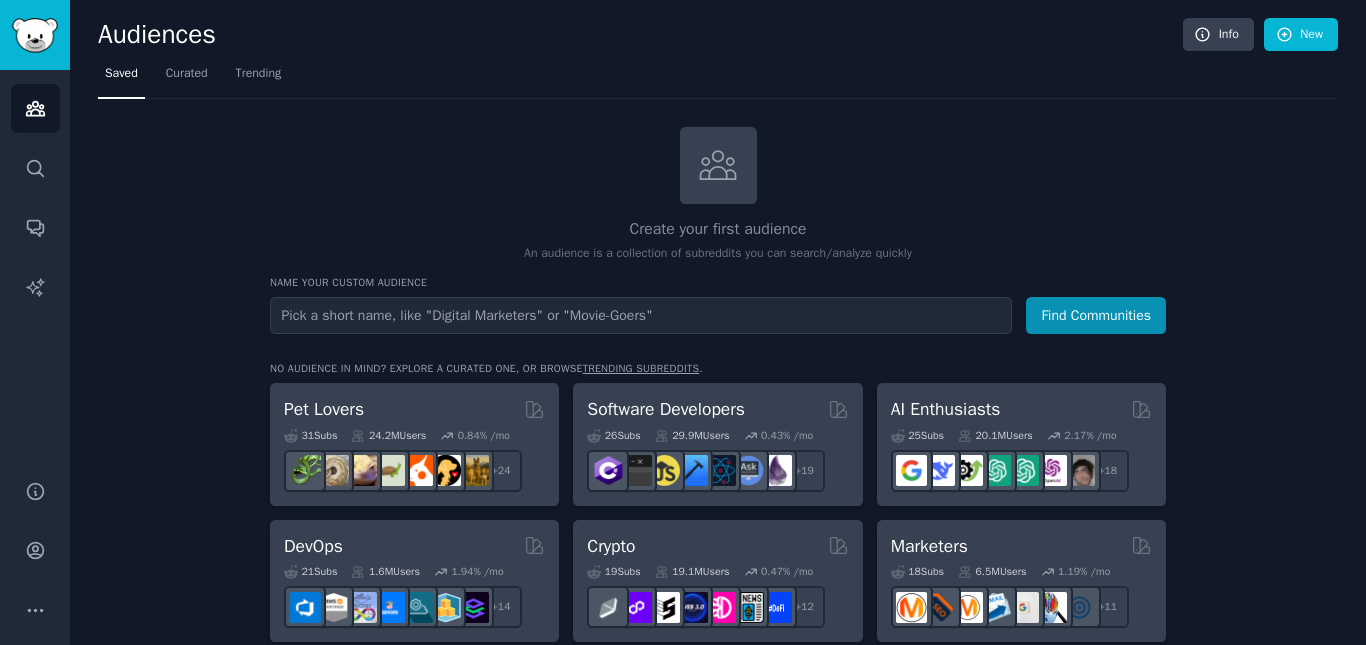 click at bounding box center [641, 315] 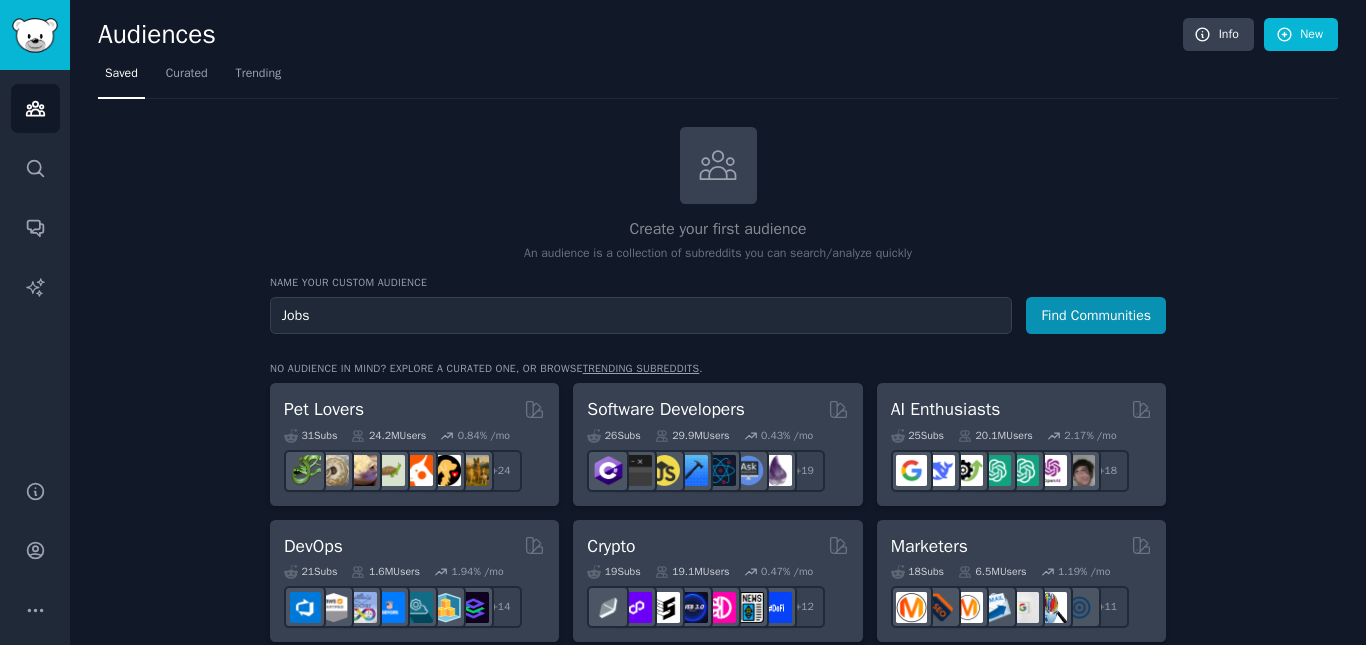 type on "Jobs" 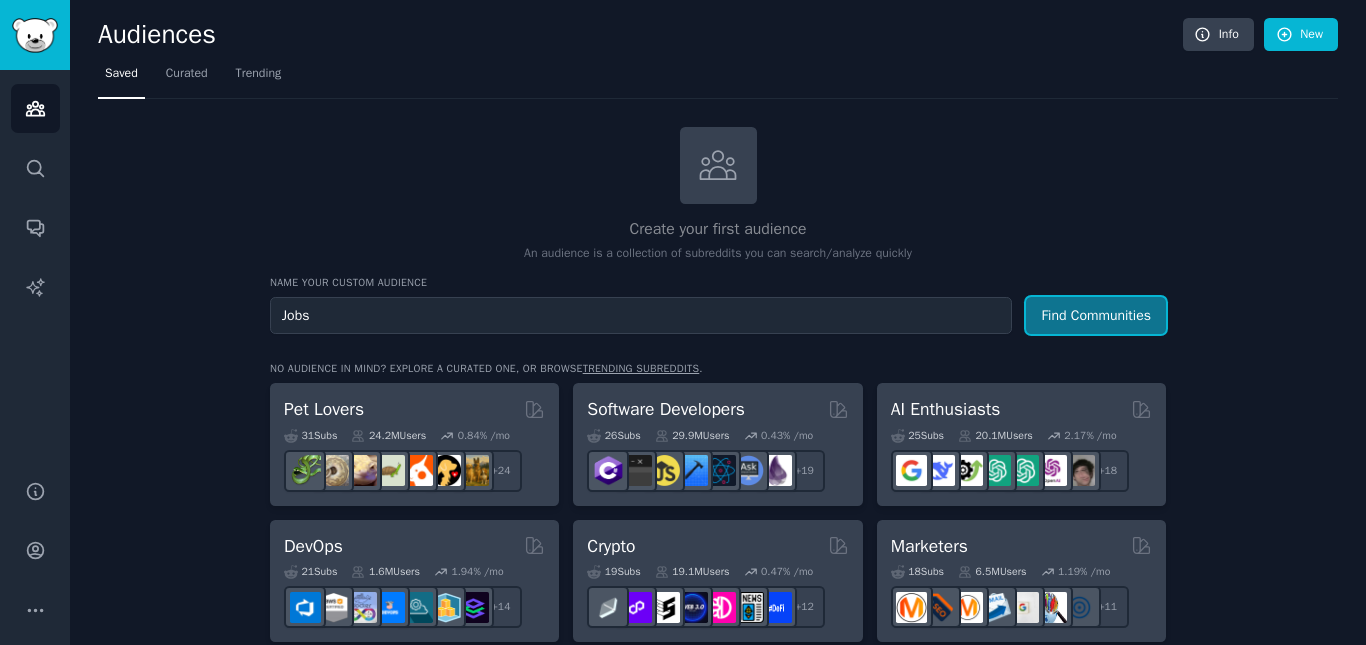 click on "Find Communities" at bounding box center (1096, 315) 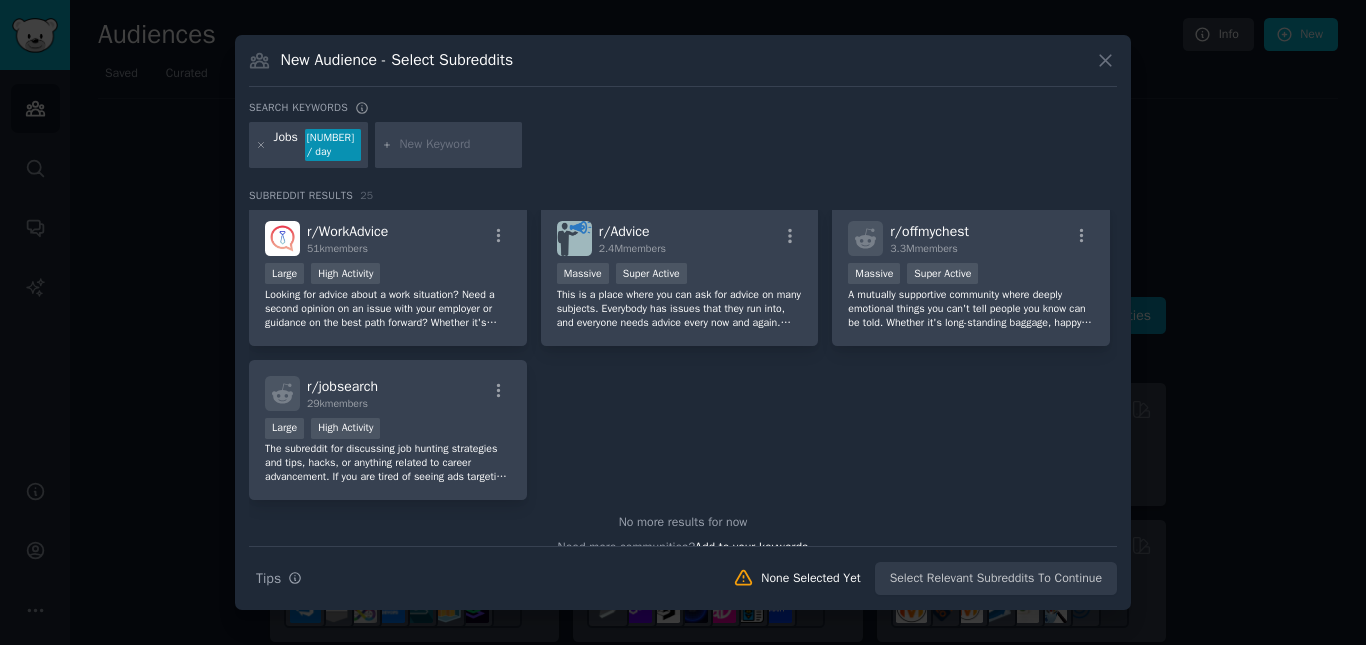 scroll, scrollTop: 1110, scrollLeft: 0, axis: vertical 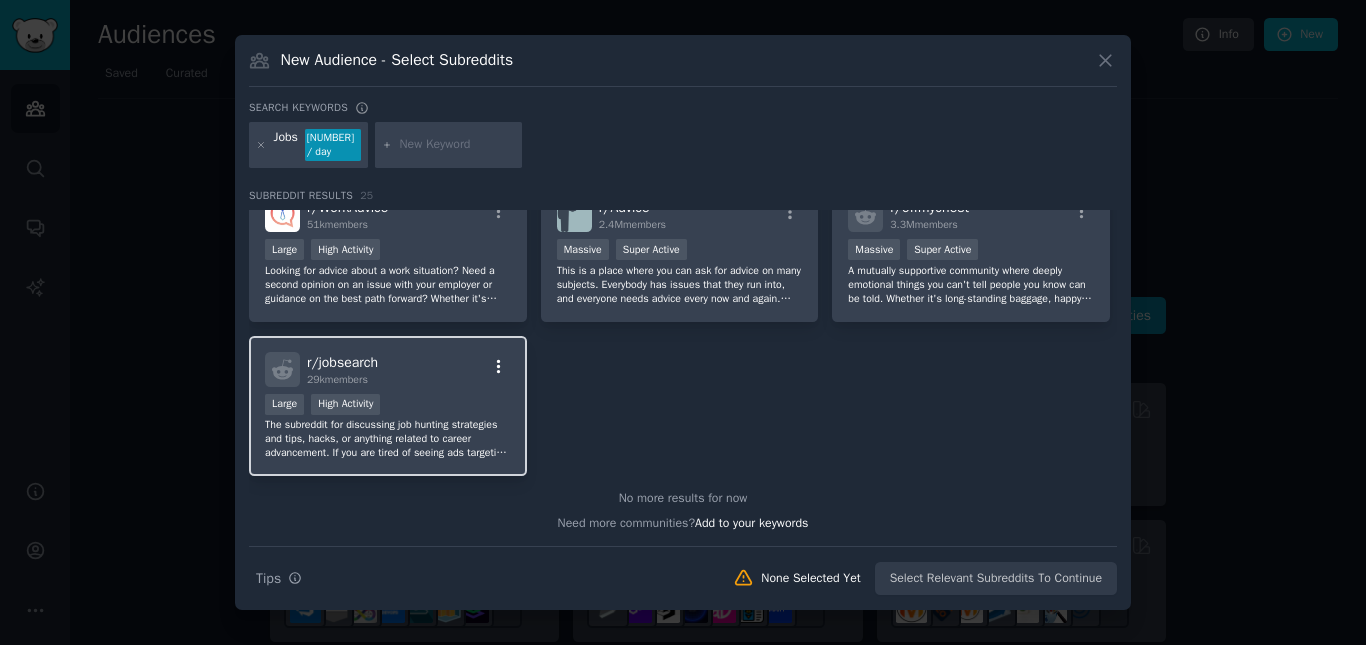 click 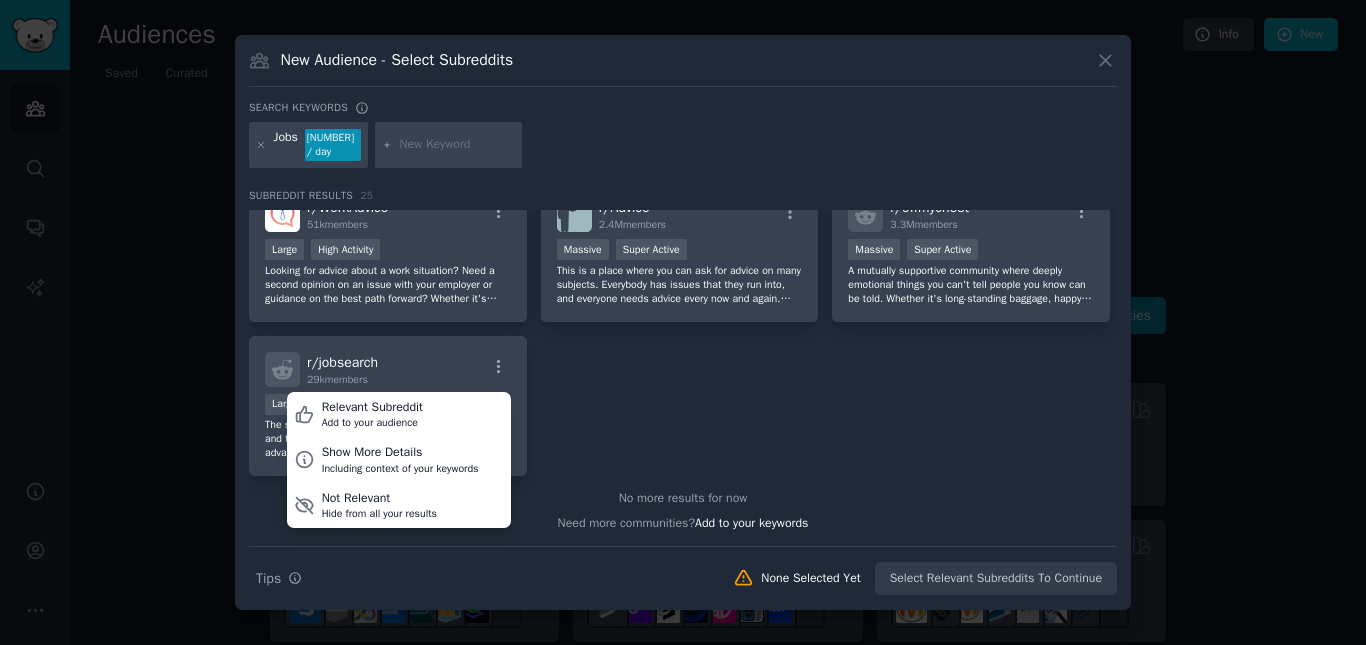 click on "r/ jobs 2.4M  members >= 95th percentile for submissions / day Massive Super Active /r/jobs is the number one community for advice relating to your career.
Head to our discord for live support: discord.gg/4nJztvj r/ RemoteJobs 330k  members 100,000 - 1,000,000 members Huge Super Active Remote jobs: the future of work!
READ RULES BEFORE POSTING! :)  This is a place to discuss remote work, share tips, and find job postings.
[Community art courtesy of vecteezy.com] r/ DesignJobs 171k  members Huge High Activity Some redditors are skilled professionals, some redditors need skilled professionals.
Scroll down for general information and our rules. Please read through these carefully, as breaking them is a bannable offense. r/ antiwork 2.9M  members Massive Super Active A subreddit for those who want to end work, are curious about ending work, want to get the most out of a work-free life, want more information on anti-work ideas and want personal help with their own jobs/work-related struggles. r/ AskReddit" at bounding box center [683, -212] 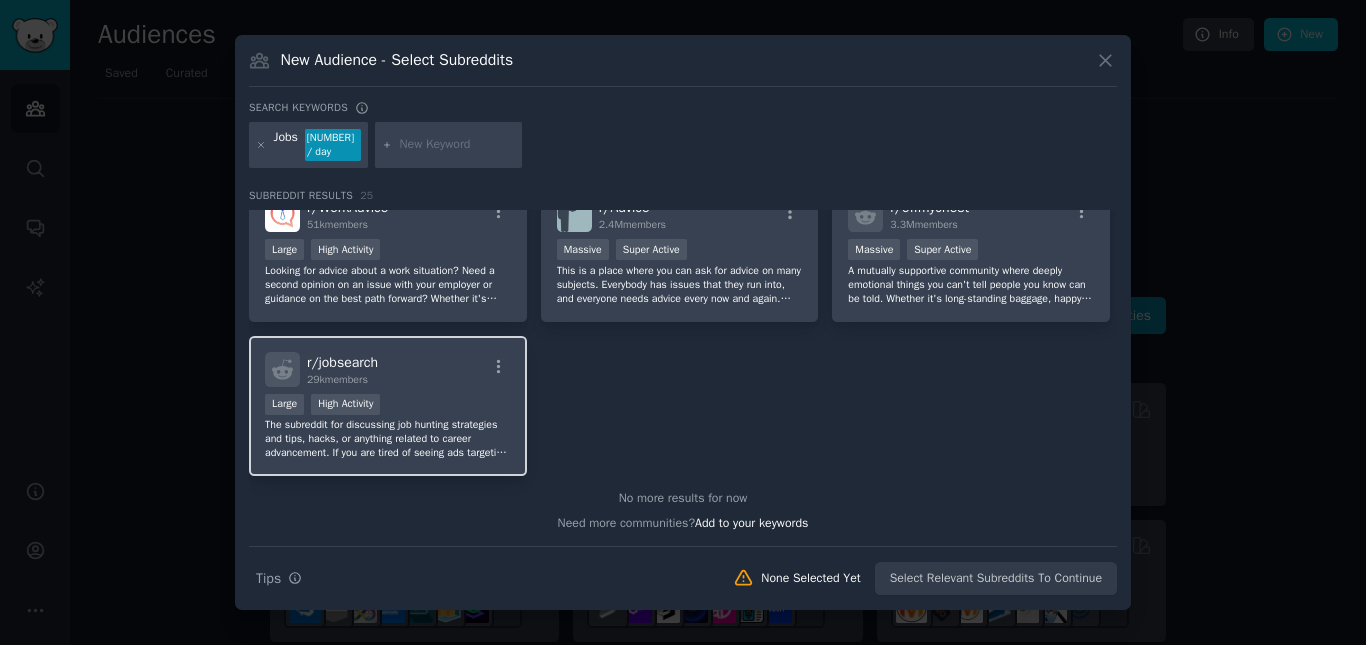 click on "r/ jobsearch 29k  members" at bounding box center [388, 369] 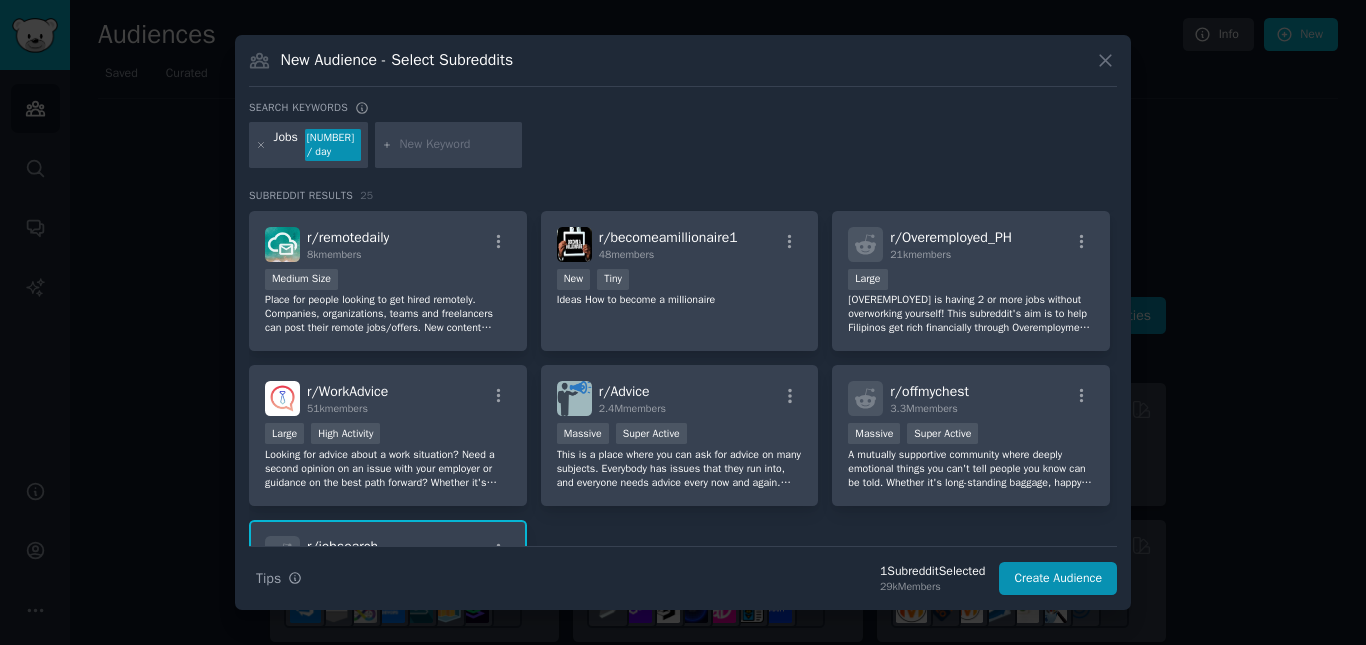 scroll, scrollTop: 910, scrollLeft: 0, axis: vertical 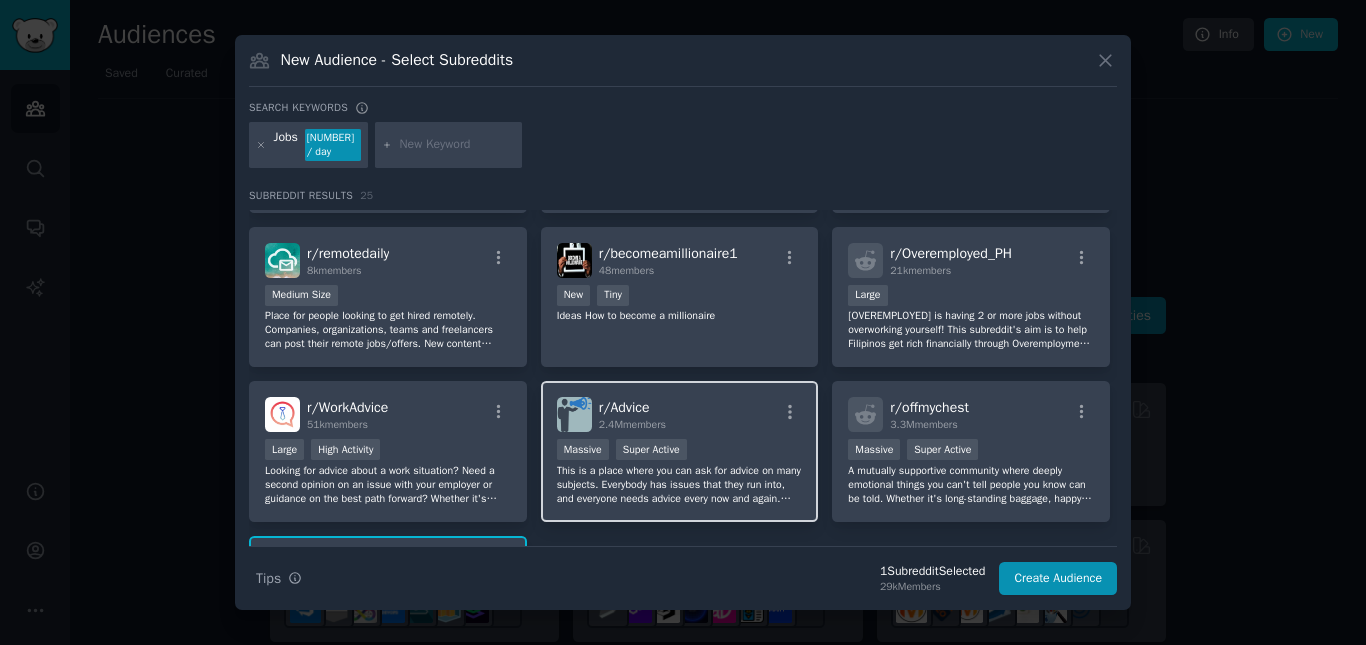 click on "r/ Advice 2.4M  members Massive Super Active This is a place where you can ask for advice on many subjects. Everybody has issues that they run into, and everyone needs advice every now and again. This is Reddit's very own solution-hub." at bounding box center [680, 451] 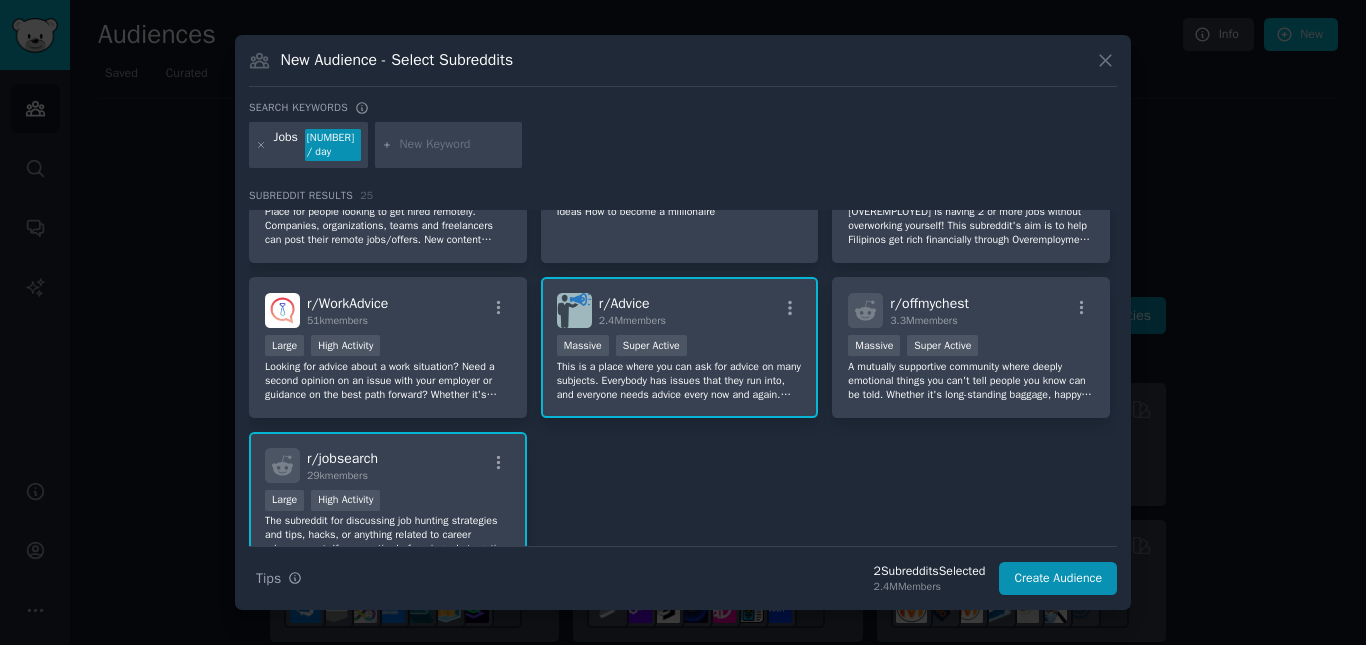 scroll, scrollTop: 1010, scrollLeft: 0, axis: vertical 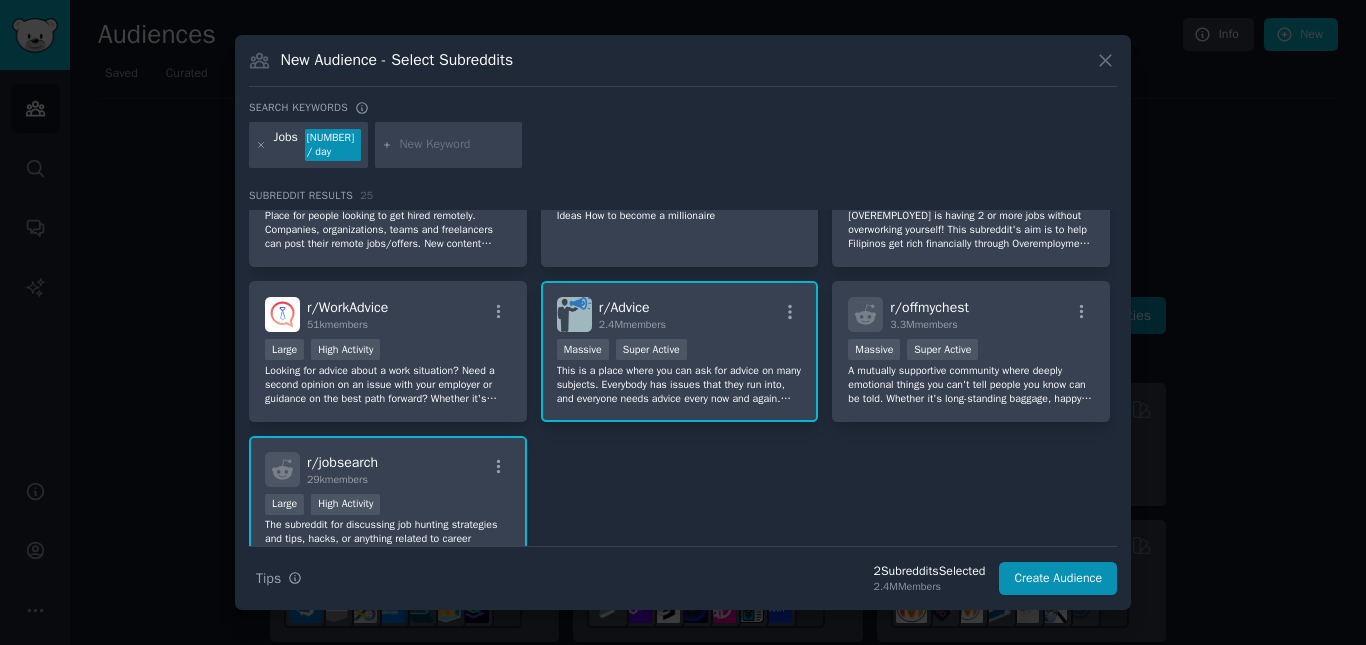 click on "r/ Advice 2.4M  members" at bounding box center [680, 314] 